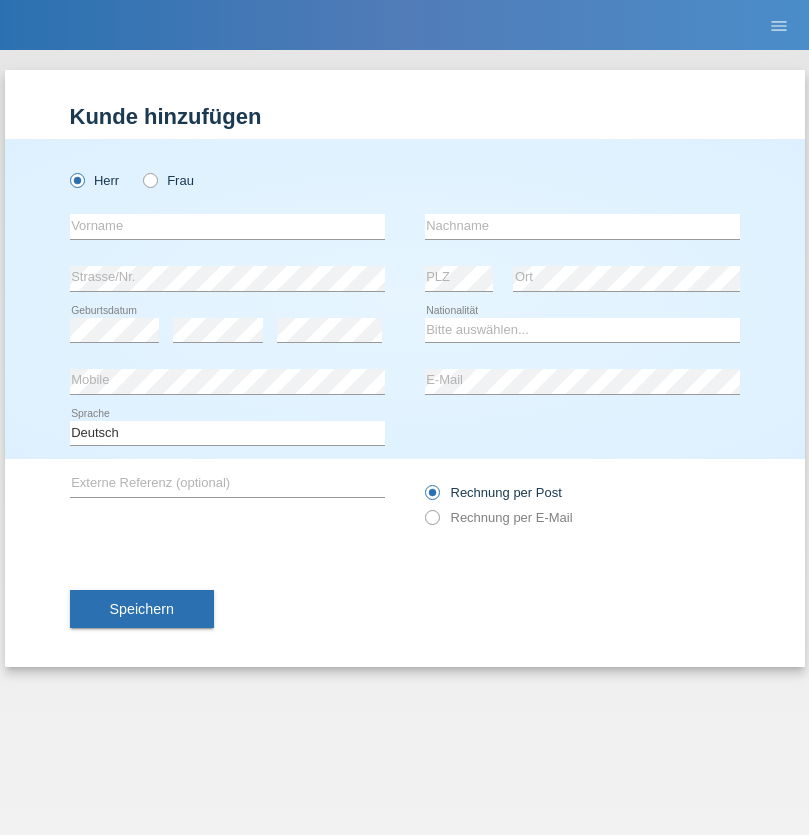 scroll, scrollTop: 0, scrollLeft: 0, axis: both 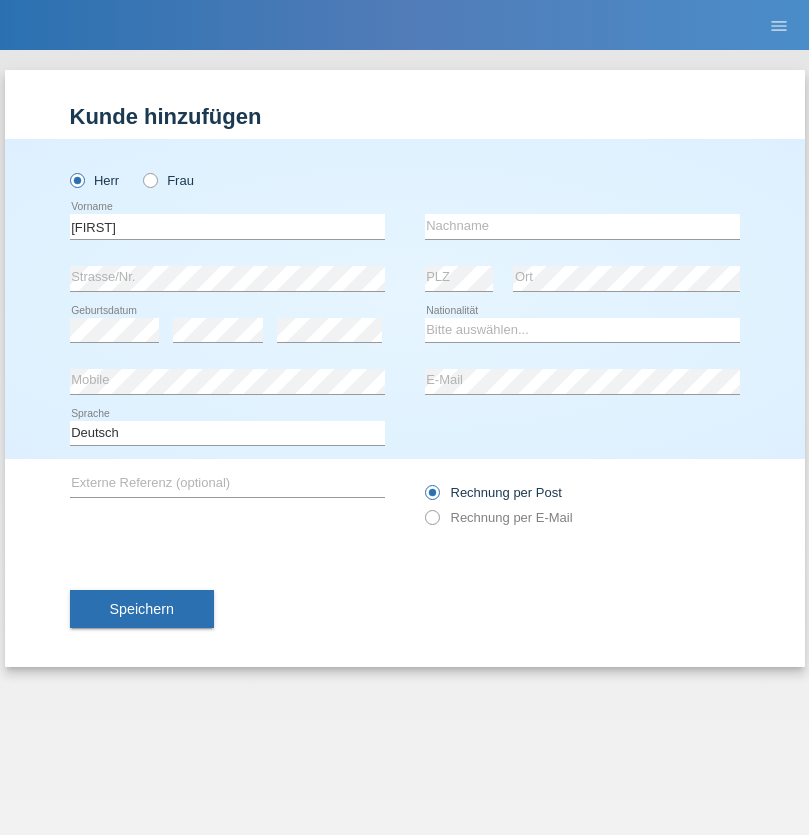 type on "[FIRST]" 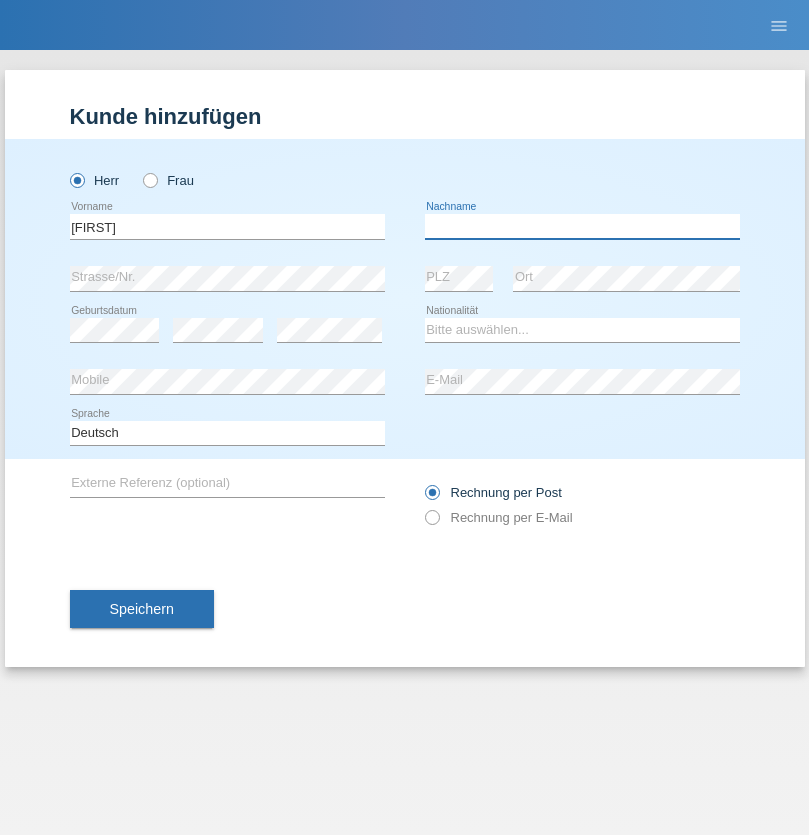 click at bounding box center (582, 226) 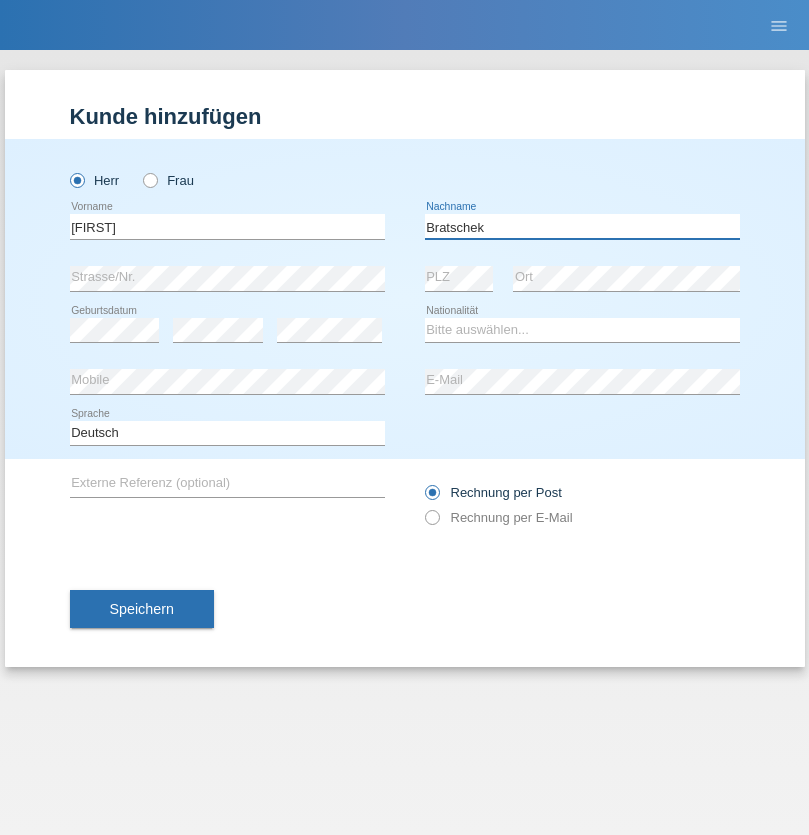 type on "Bratschek" 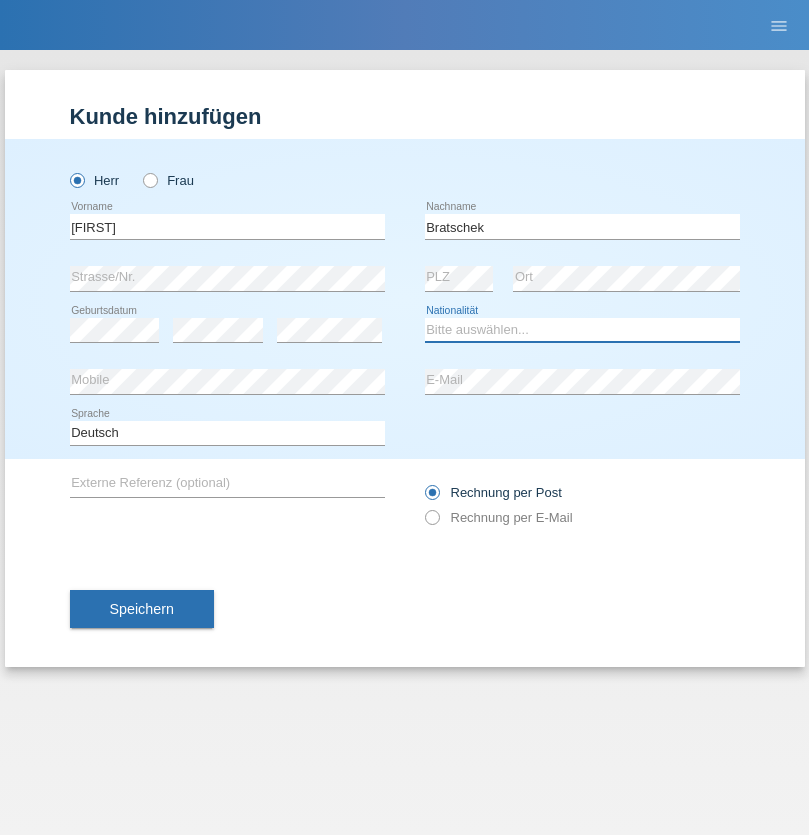 select on "DE" 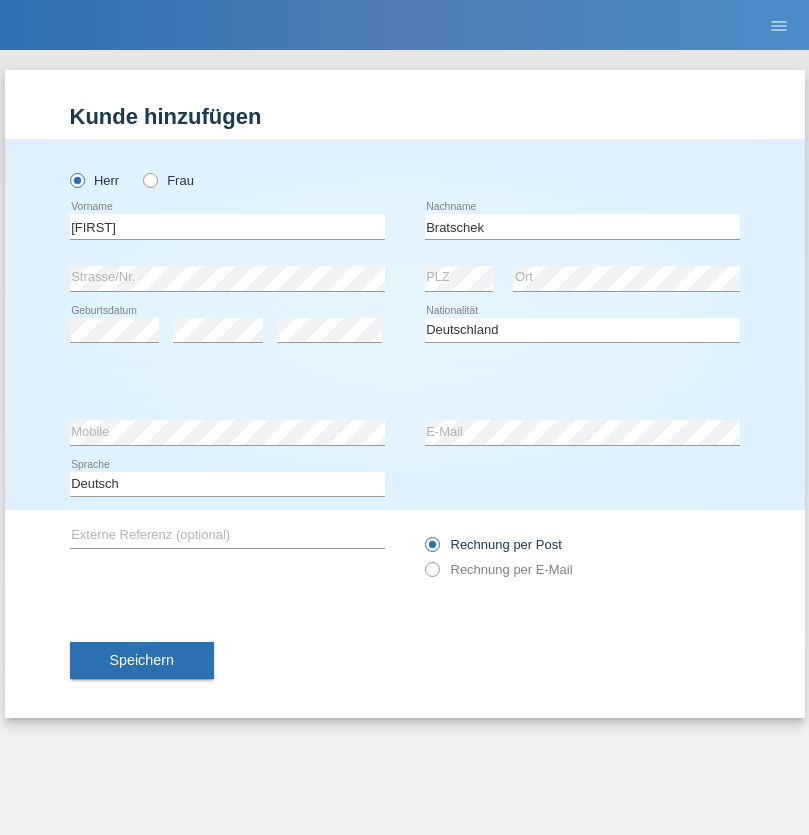 select on "C" 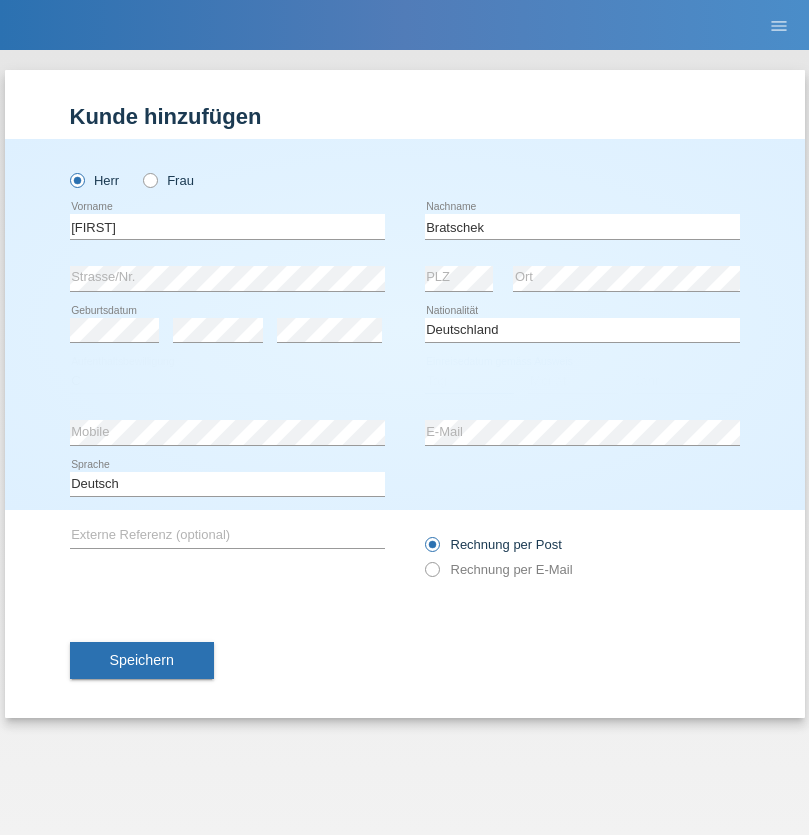 select on "22" 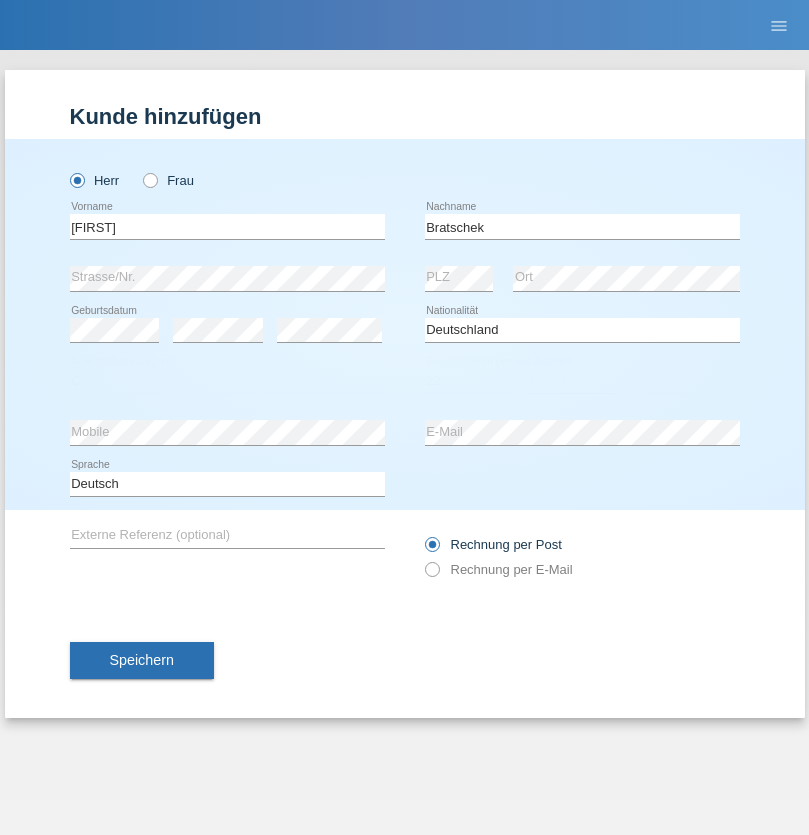 select on "03" 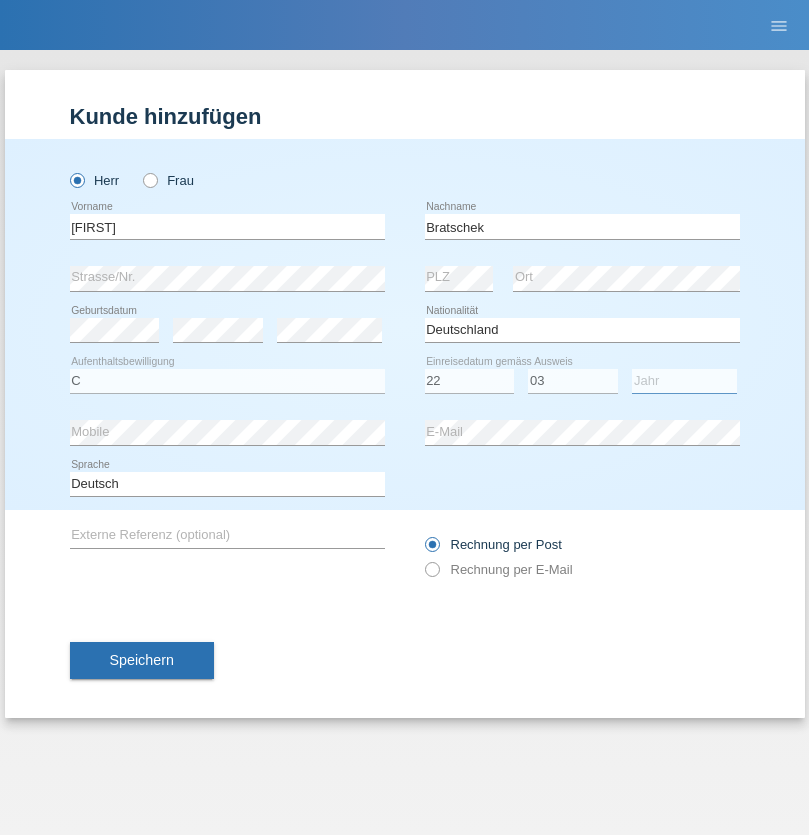 select on "2009" 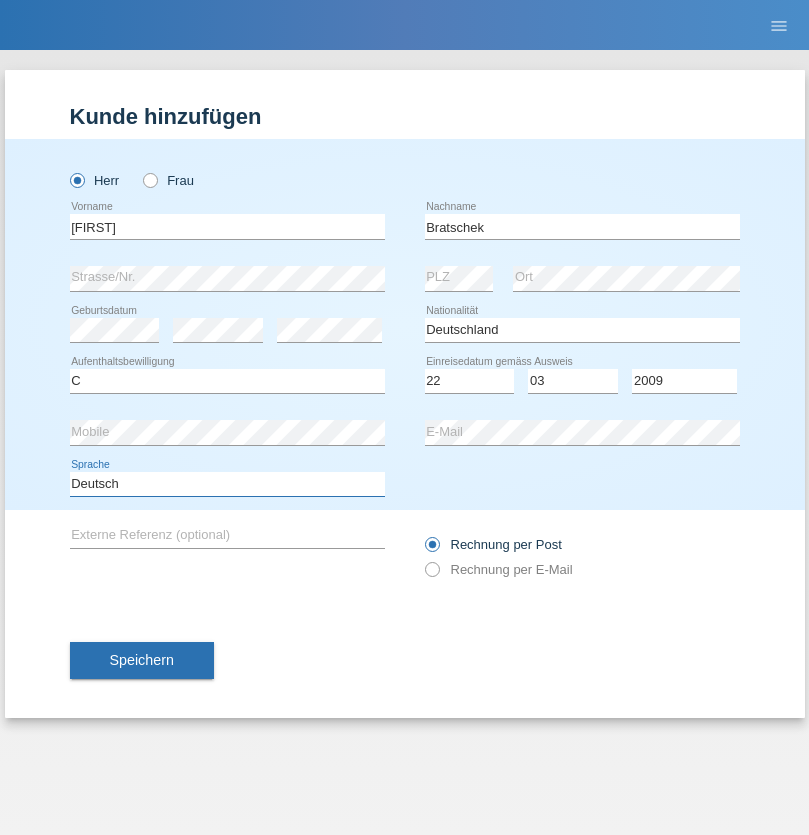 select on "en" 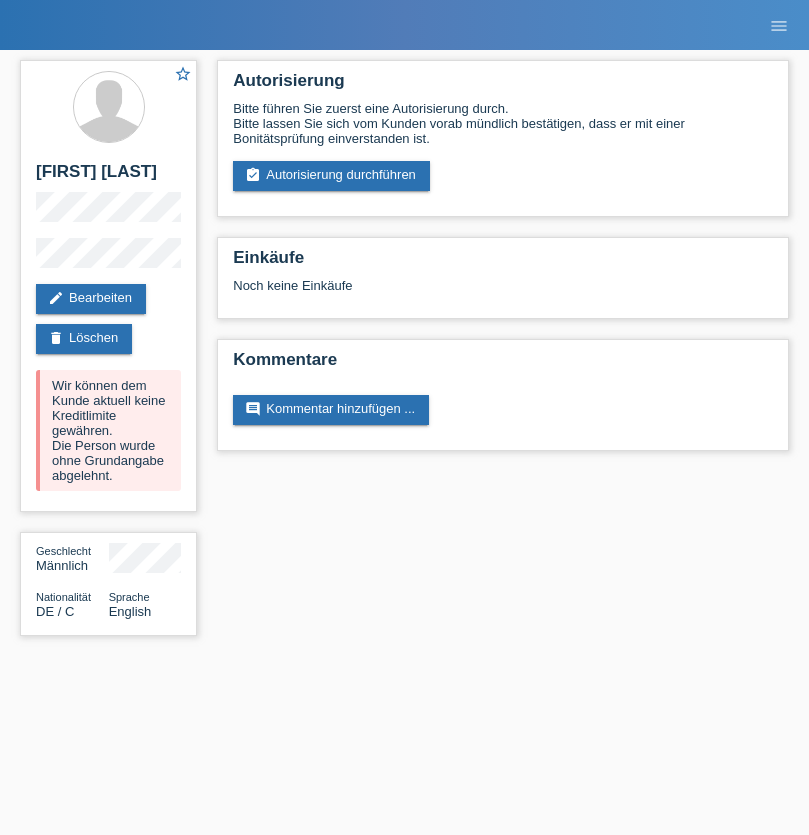 scroll, scrollTop: 0, scrollLeft: 0, axis: both 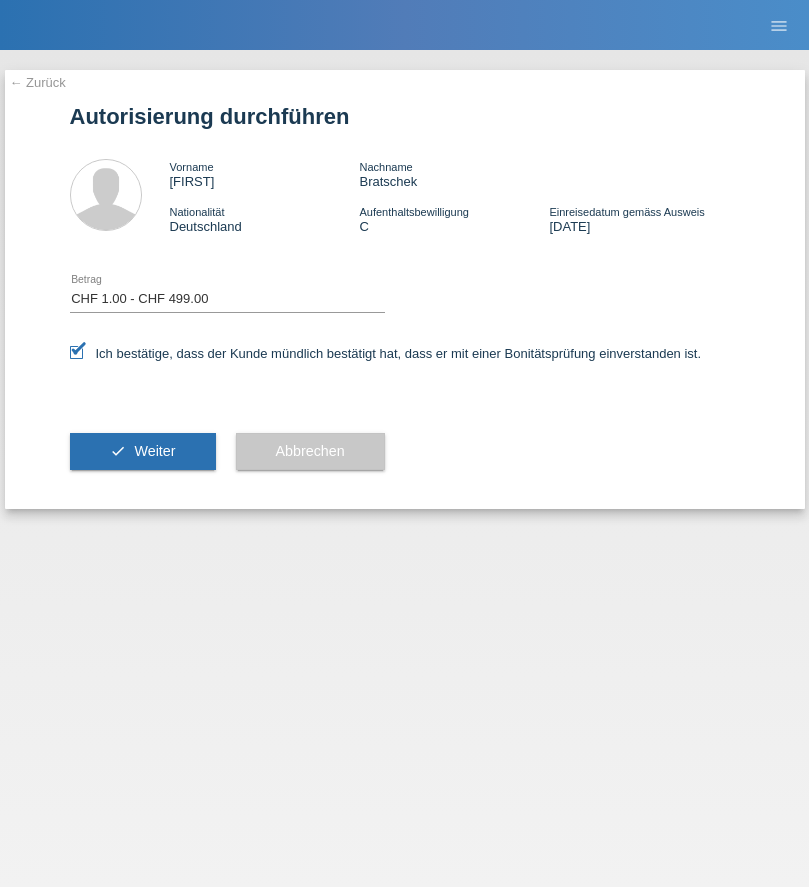 select on "1" 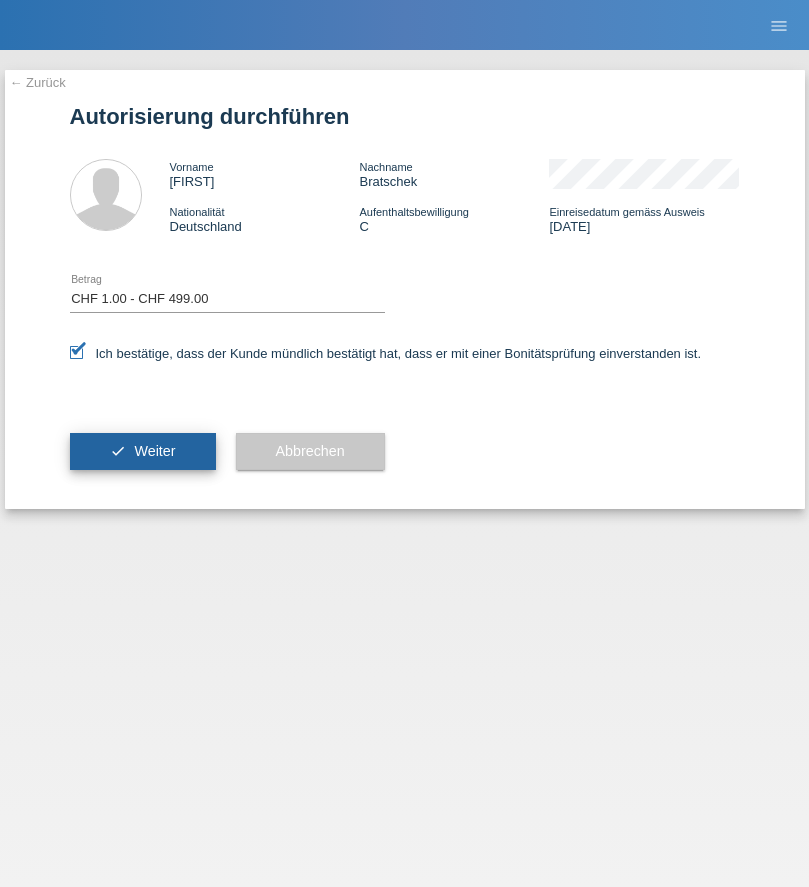 click on "Weiter" at bounding box center [154, 451] 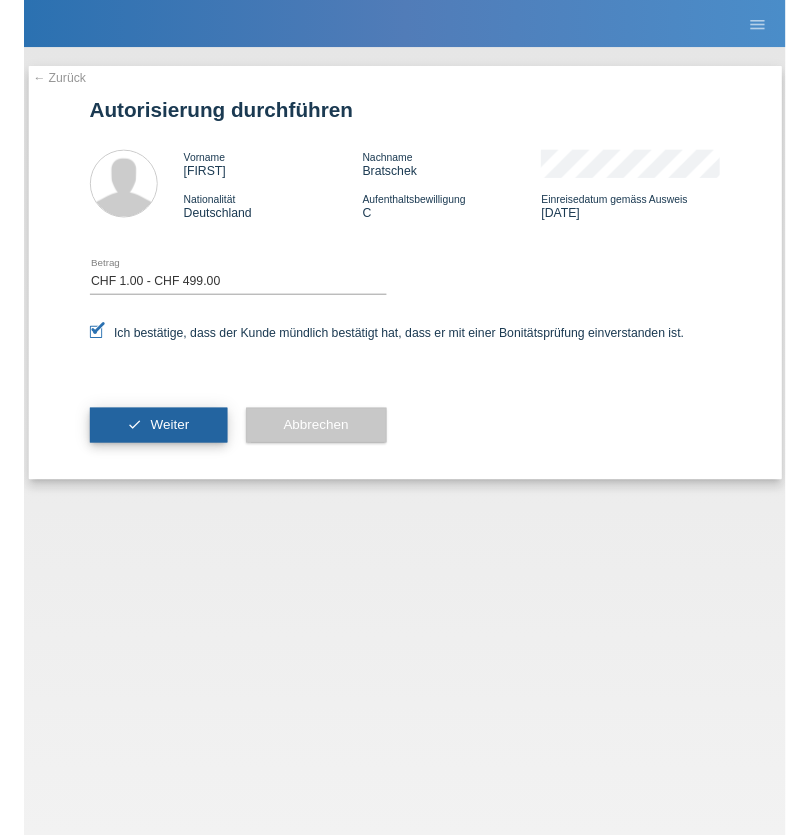 scroll, scrollTop: 0, scrollLeft: 0, axis: both 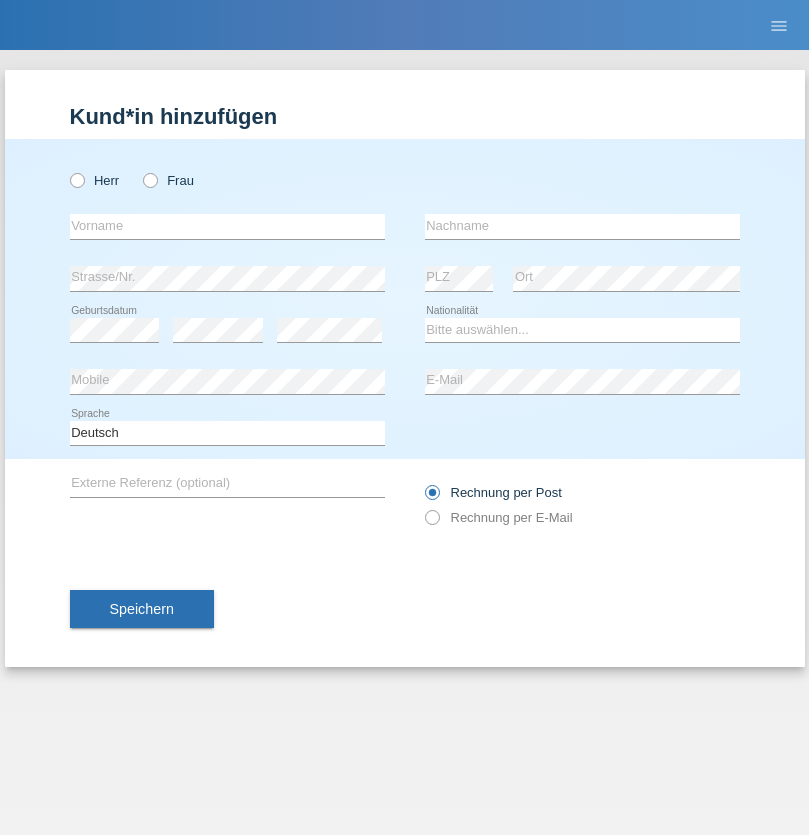 radio on "true" 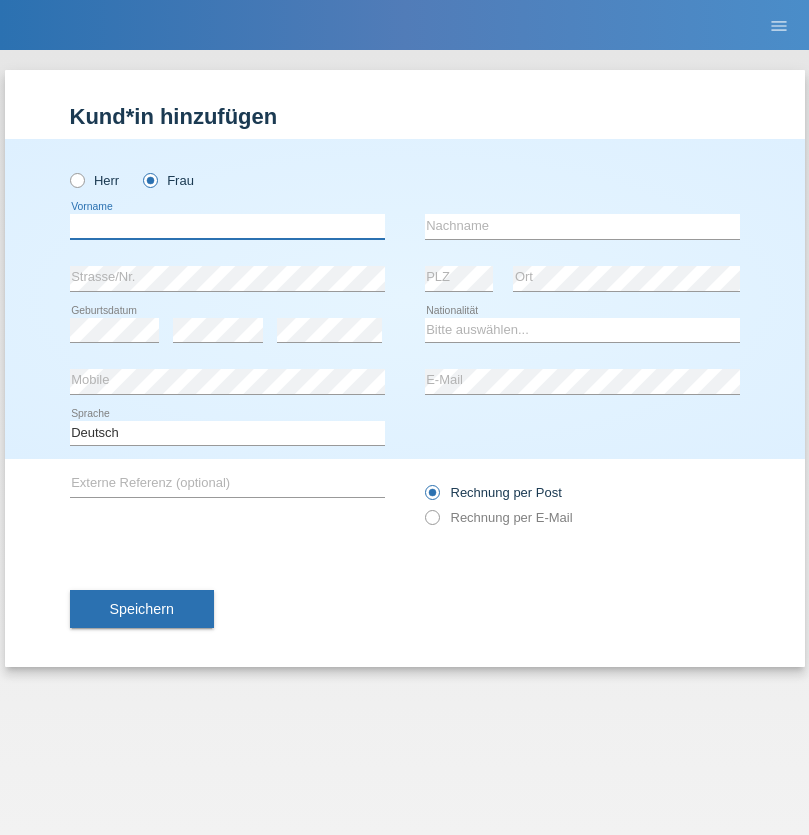 click at bounding box center (227, 226) 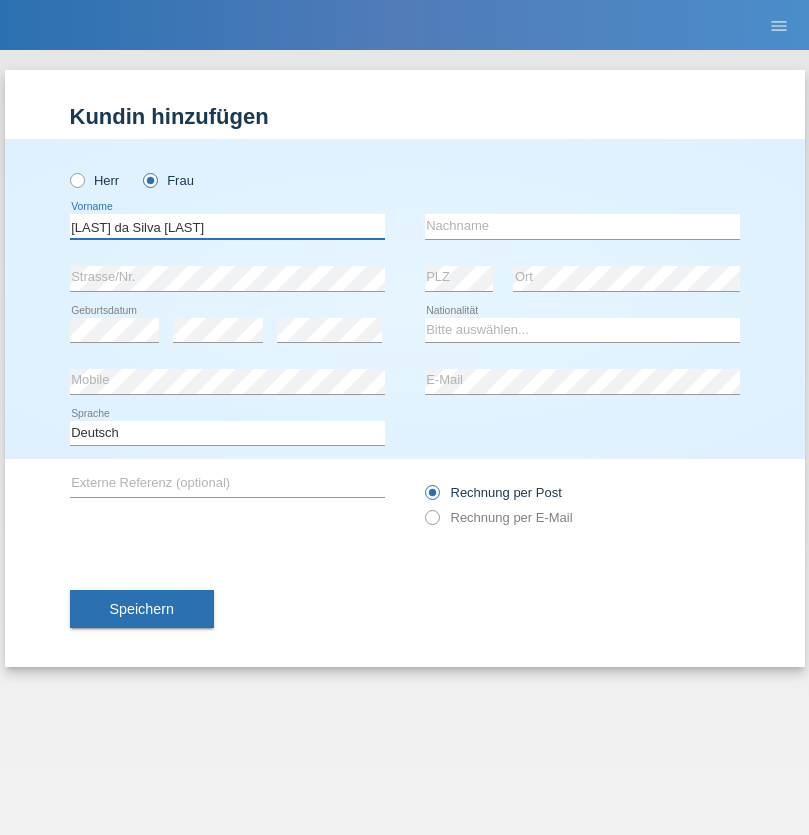 type on "Teixeira da Silva Moço" 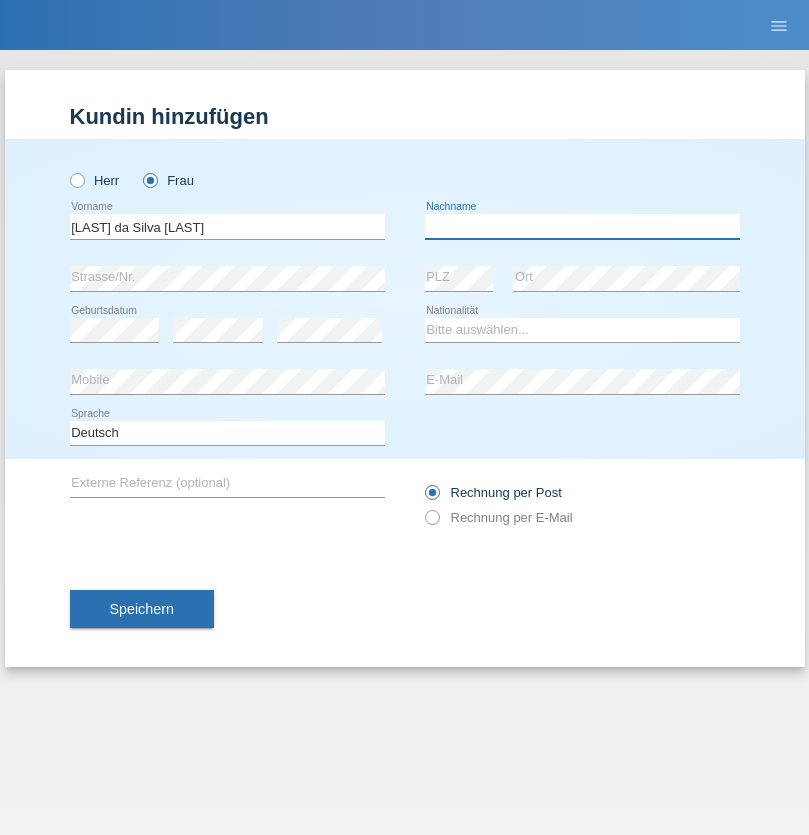 click at bounding box center [582, 226] 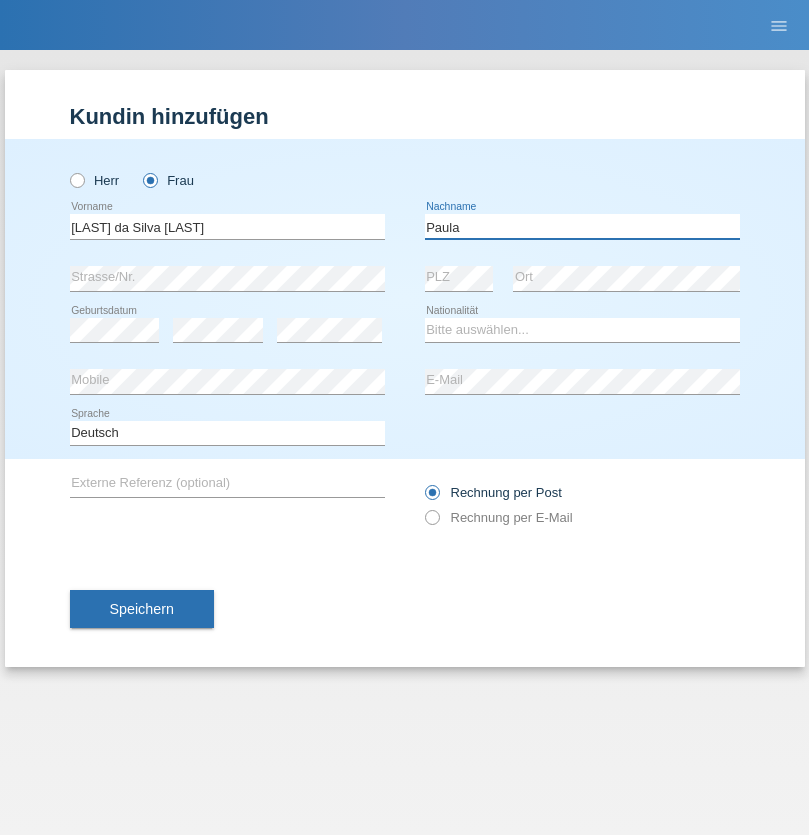 type on "Paula" 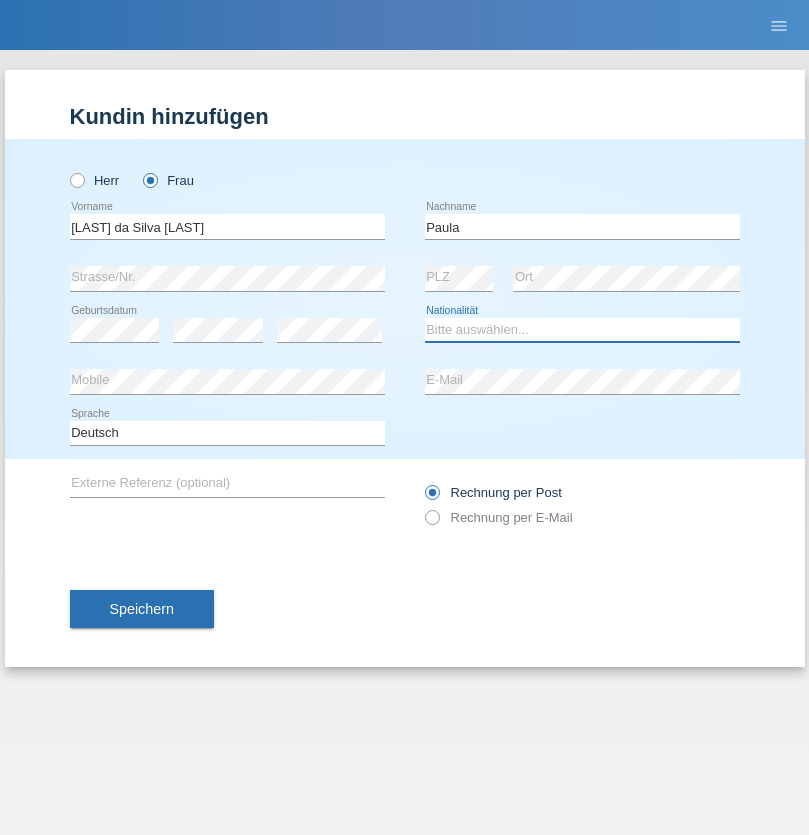 select on "PT" 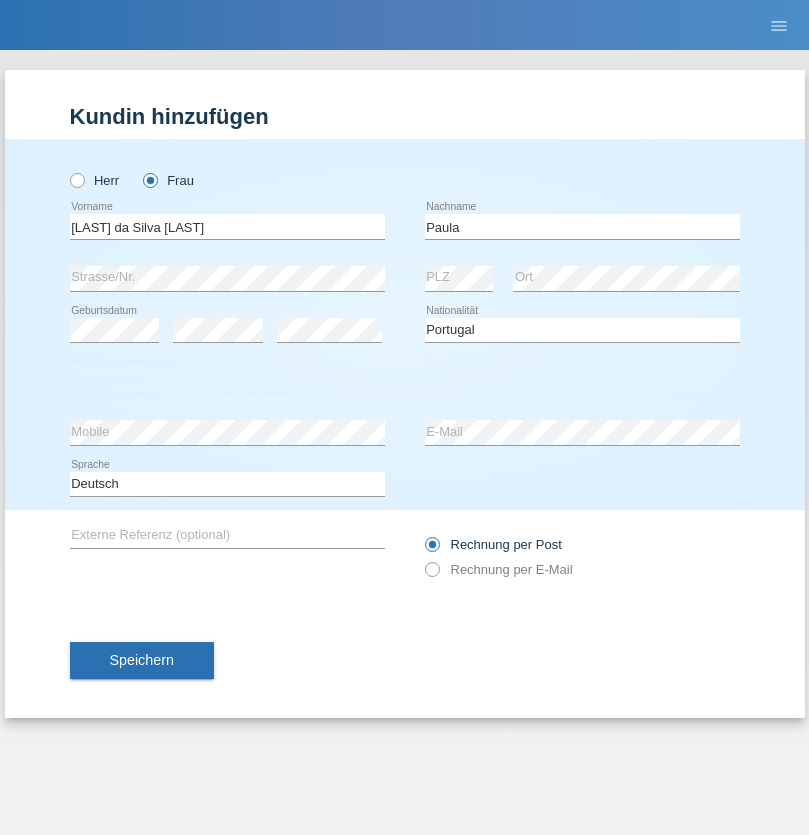 select on "C" 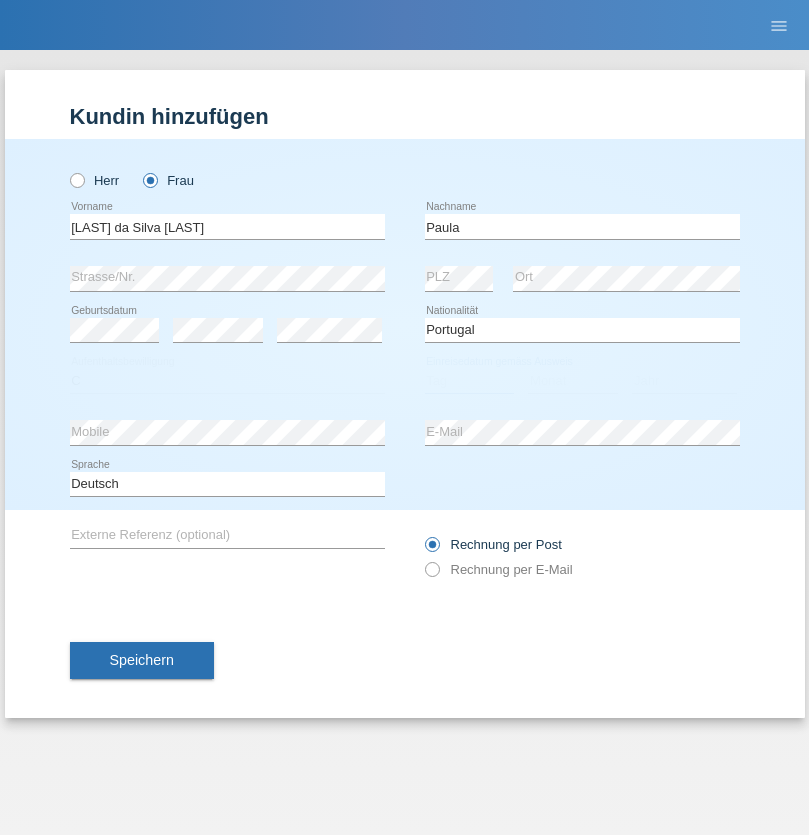 select on "28" 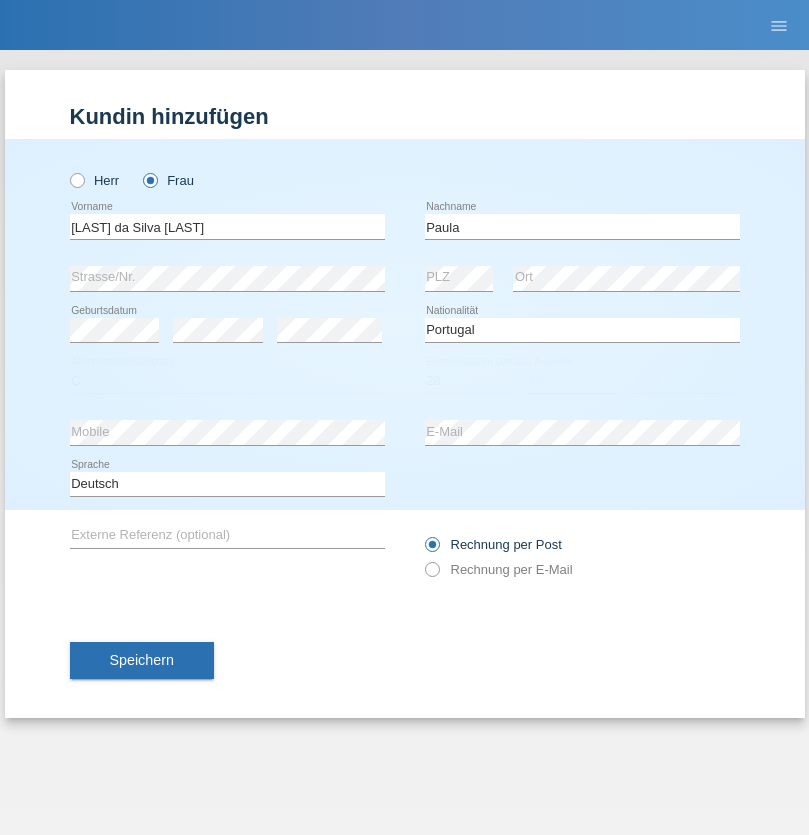 select on "03" 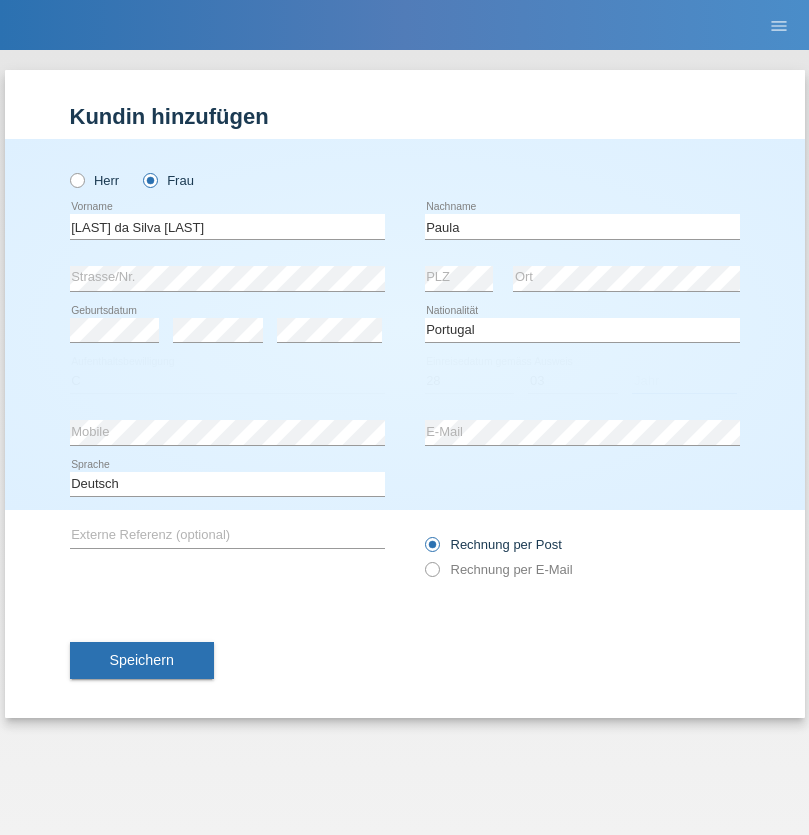 select on "2005" 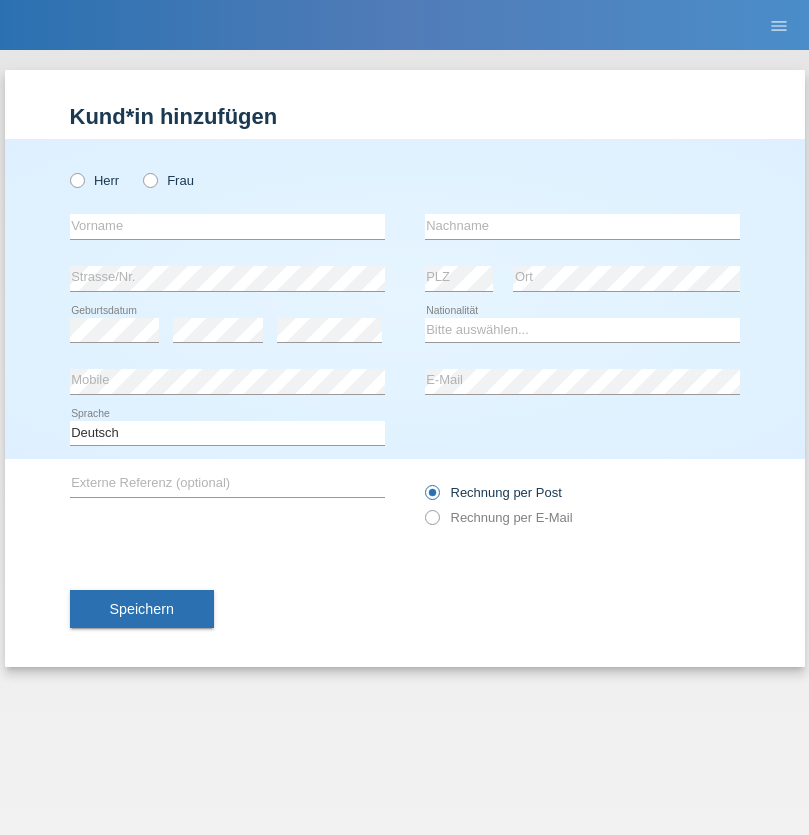 scroll, scrollTop: 0, scrollLeft: 0, axis: both 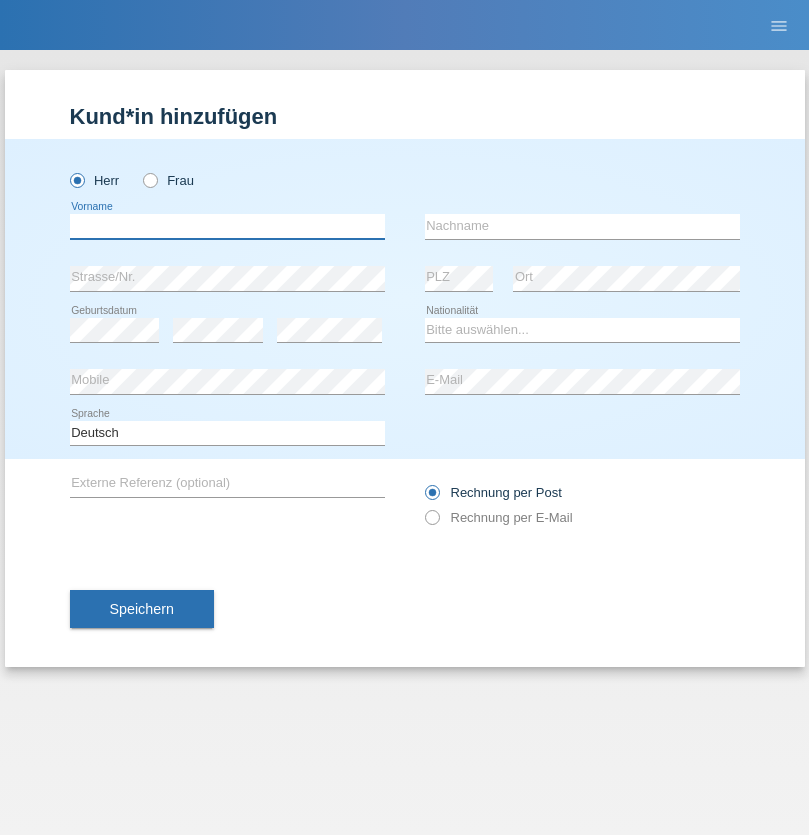 click at bounding box center (227, 226) 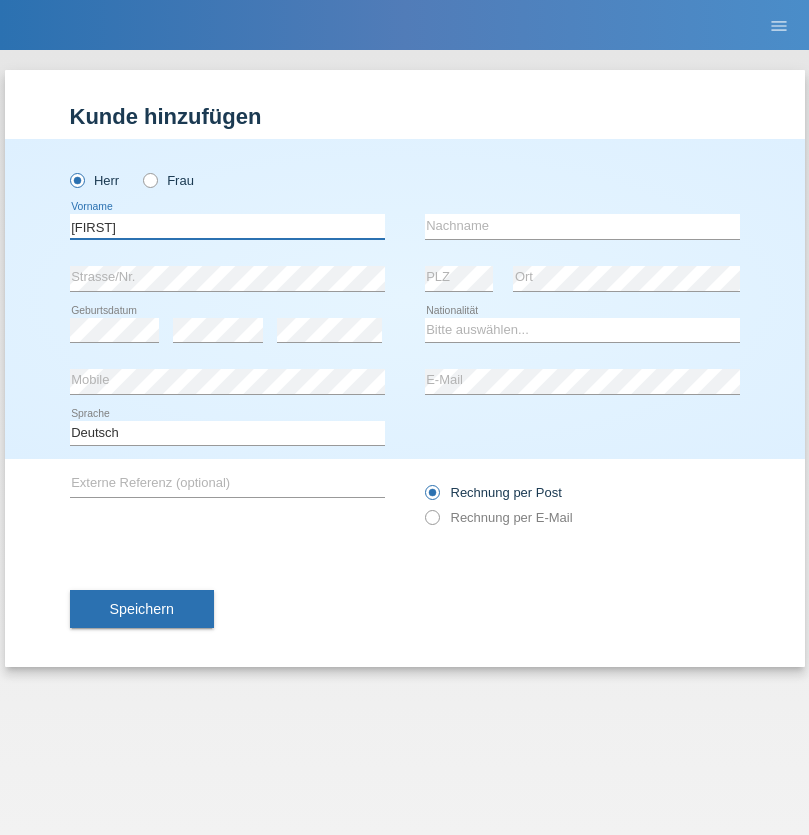 type on "Andrii" 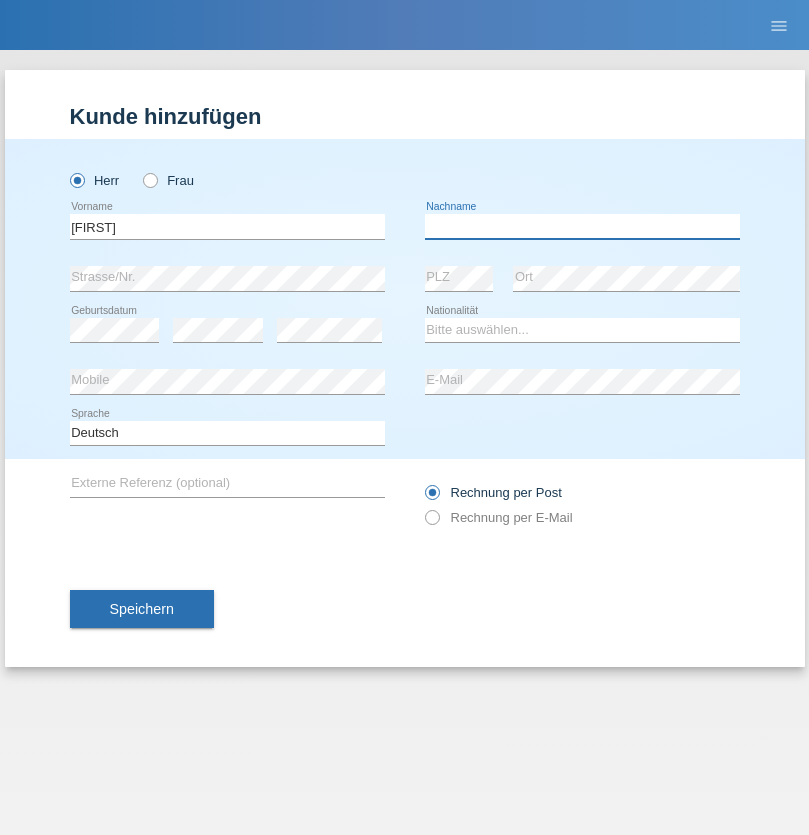 click at bounding box center (582, 226) 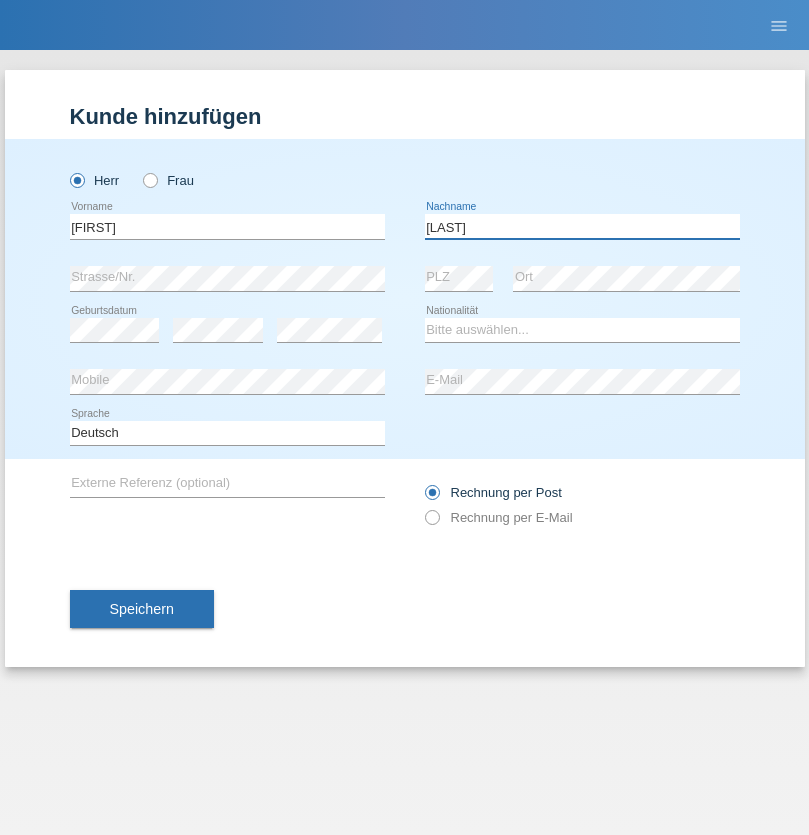 type on "Forkosh" 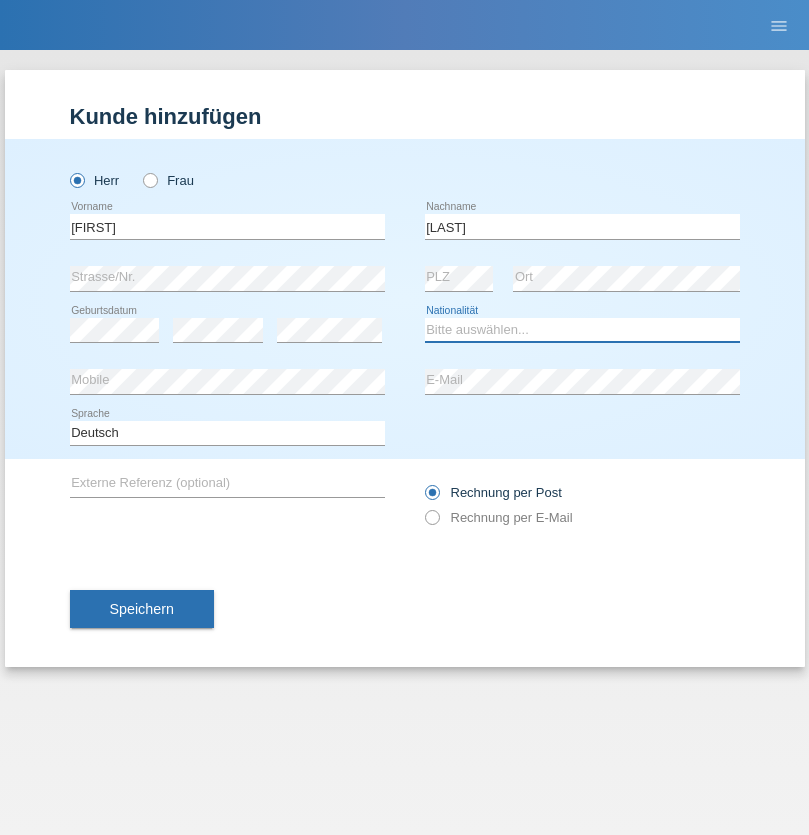 select on "CH" 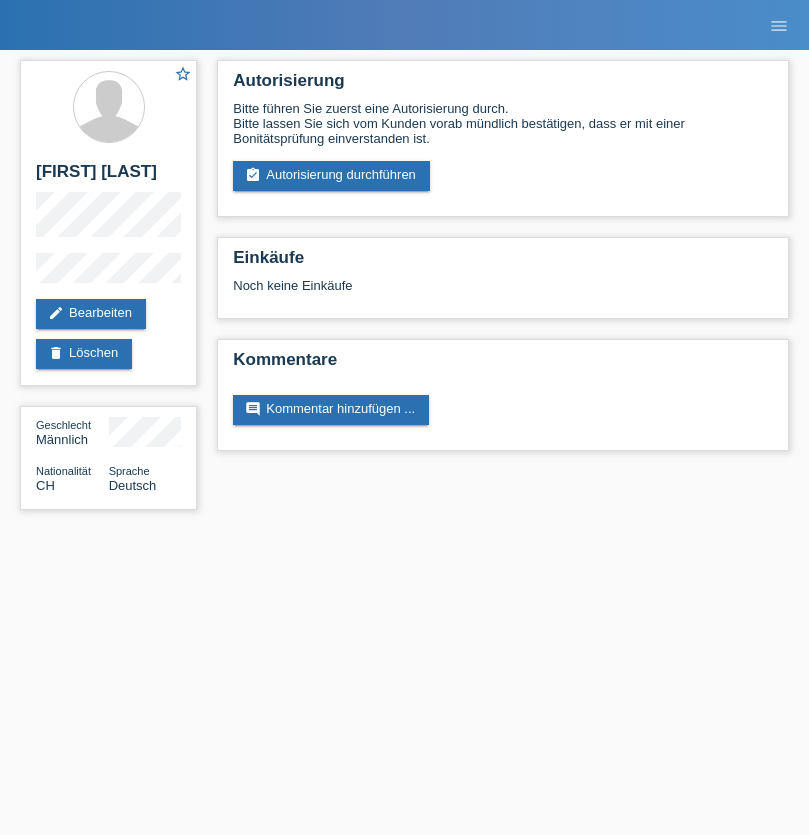 scroll, scrollTop: 0, scrollLeft: 0, axis: both 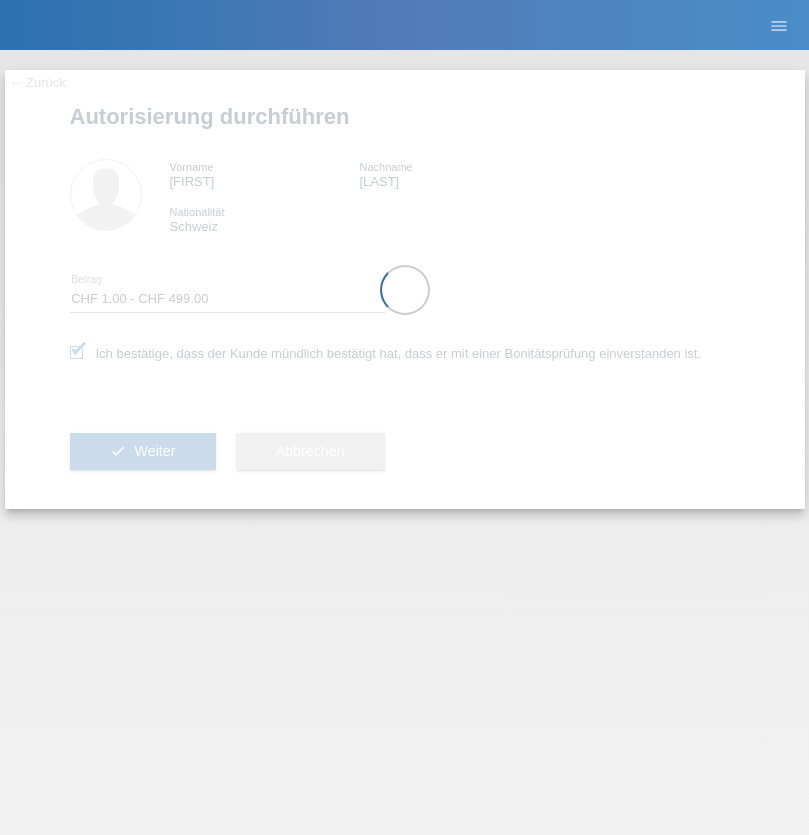 select on "1" 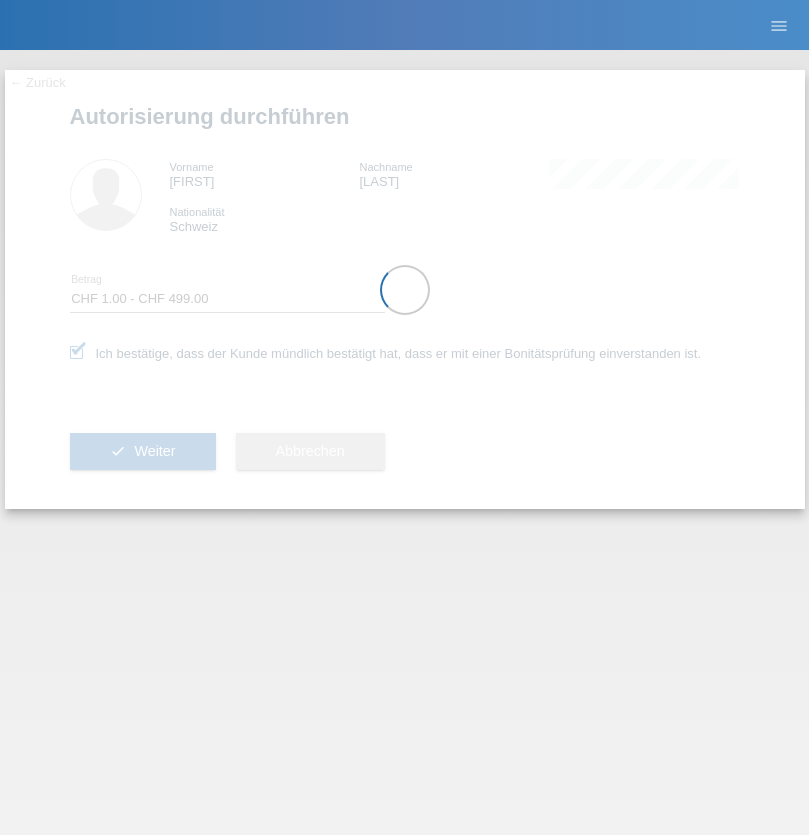 scroll, scrollTop: 0, scrollLeft: 0, axis: both 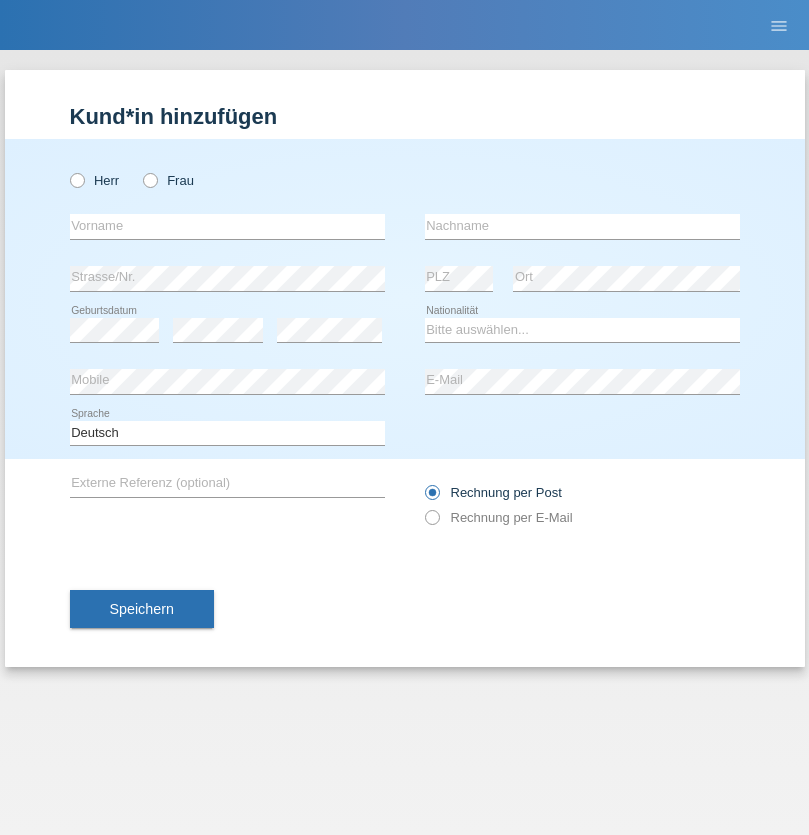 radio on "true" 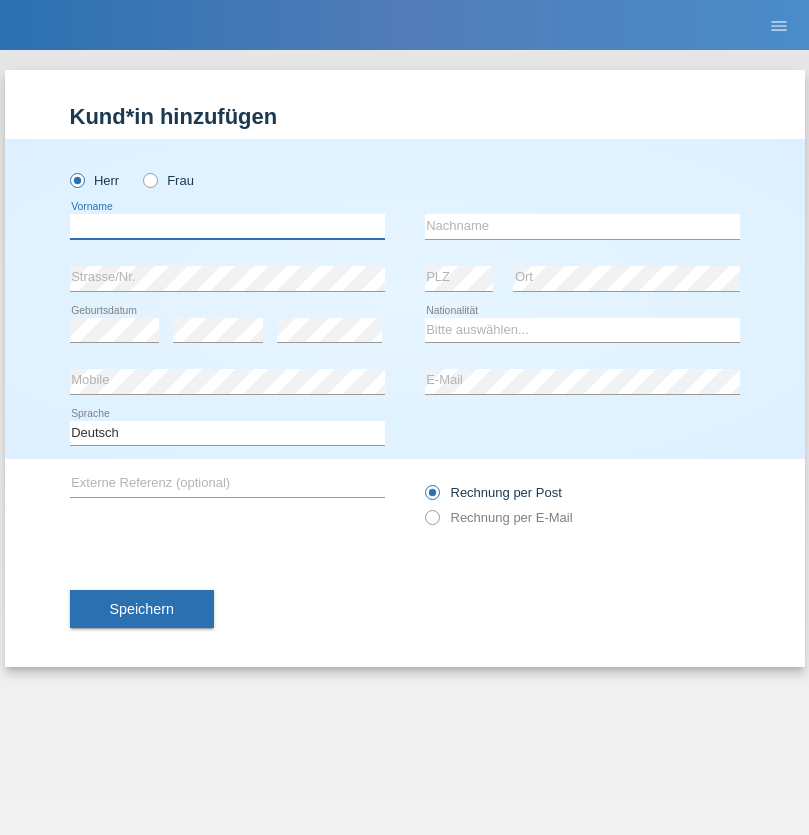 click at bounding box center [227, 226] 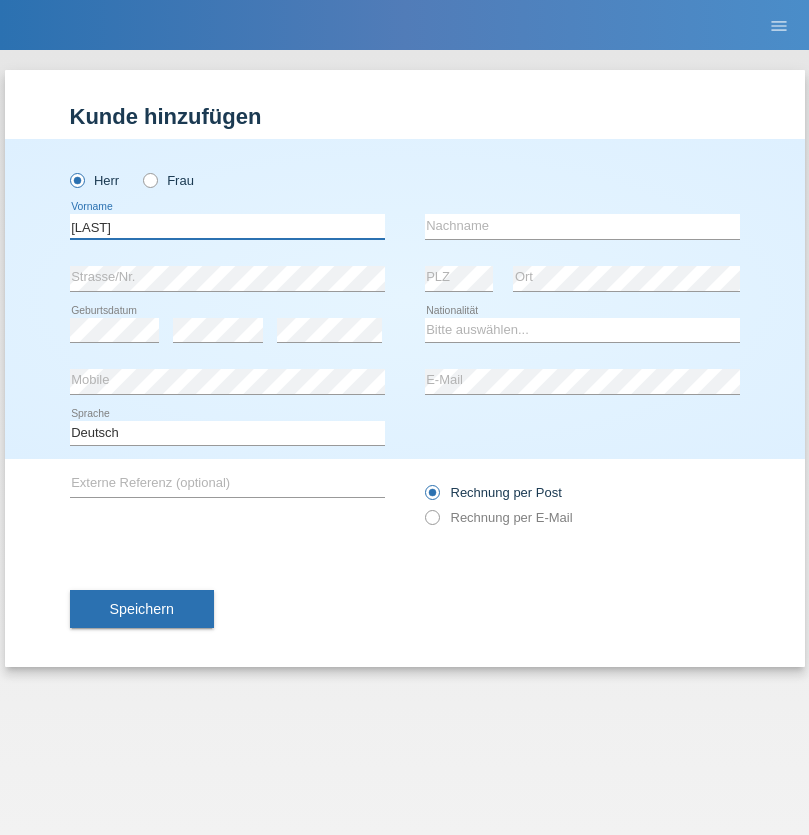 type on "[LAST]" 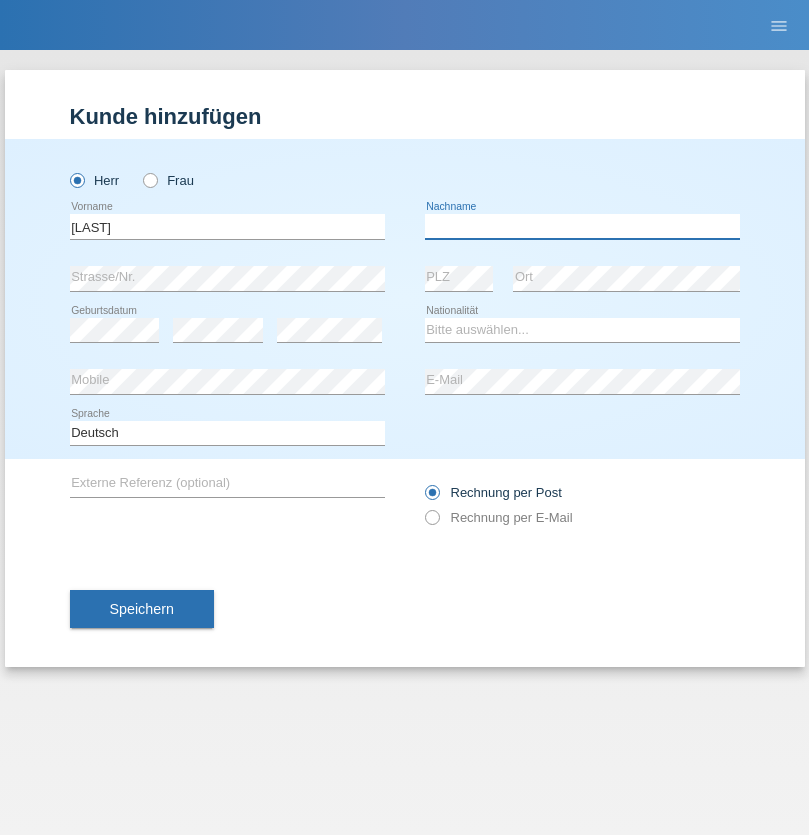 click at bounding box center (582, 226) 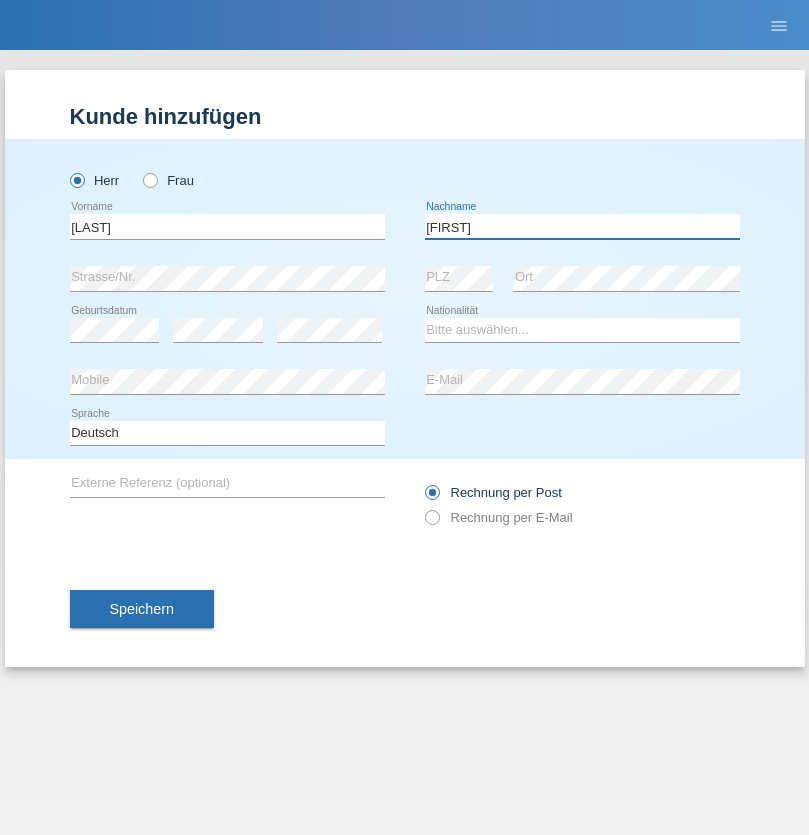 type on "[FIRST]" 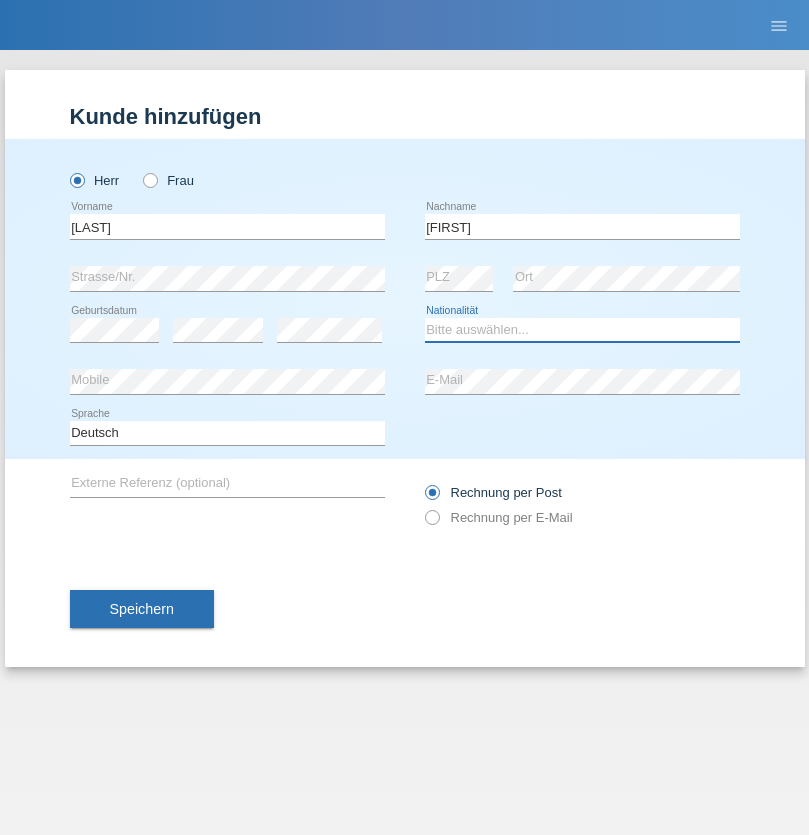 select on "UA" 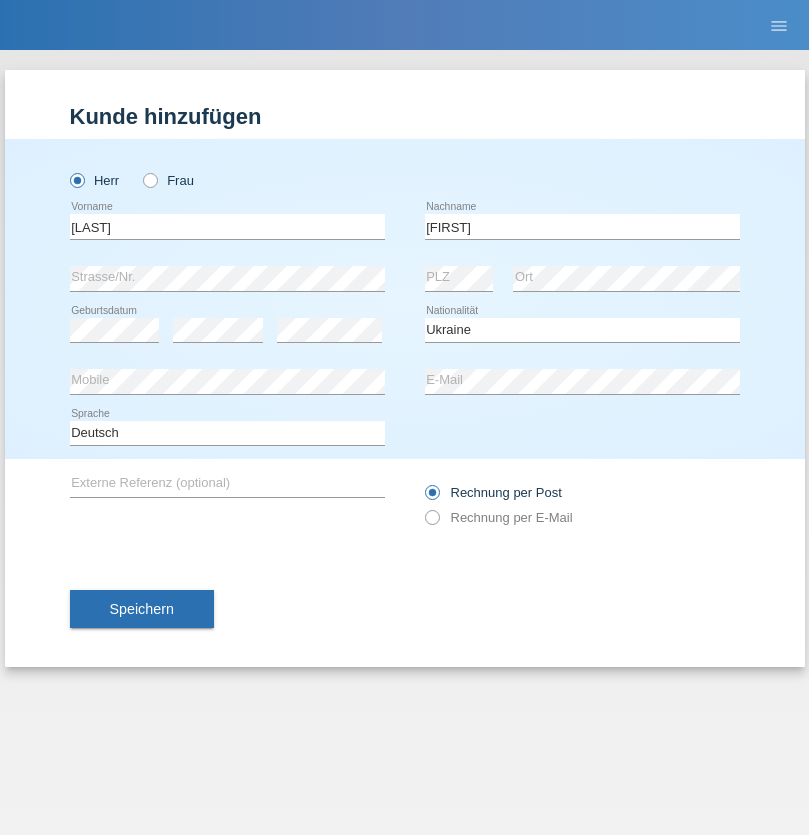 select on "C" 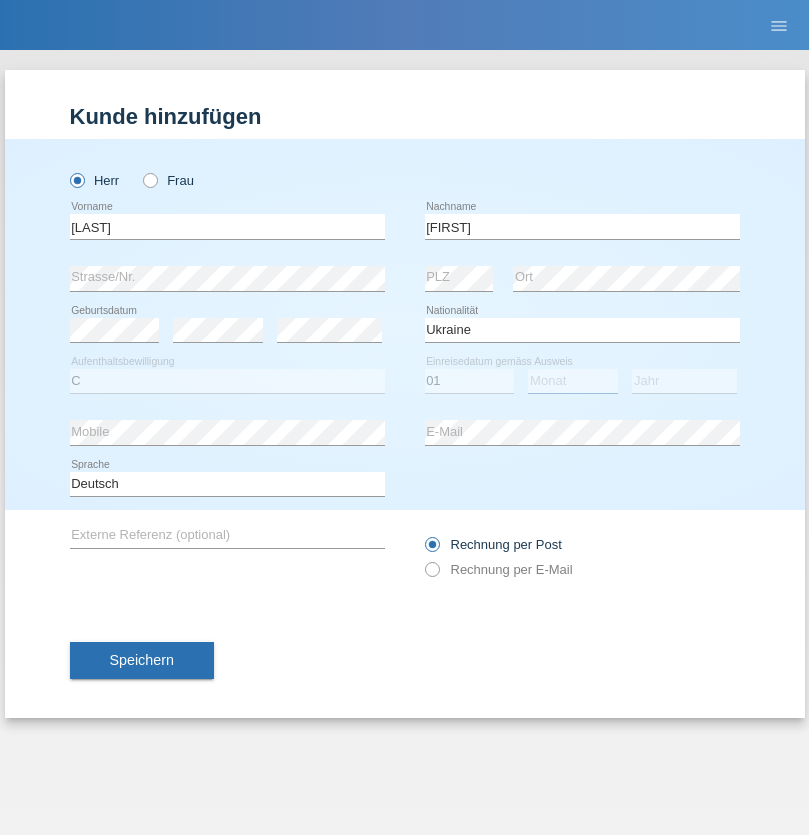 select on "05" 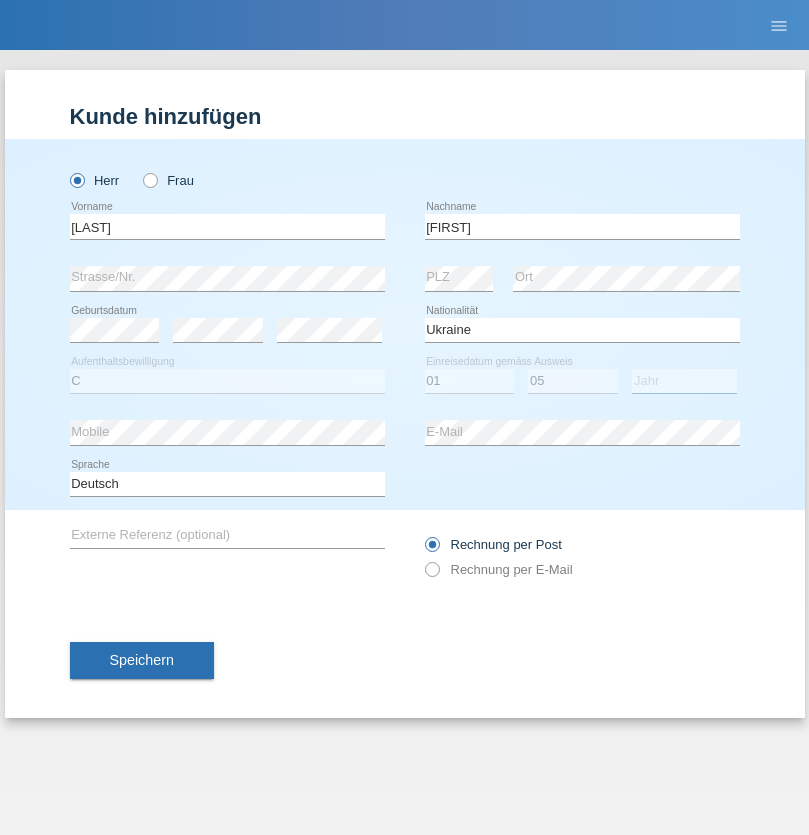 select on "2021" 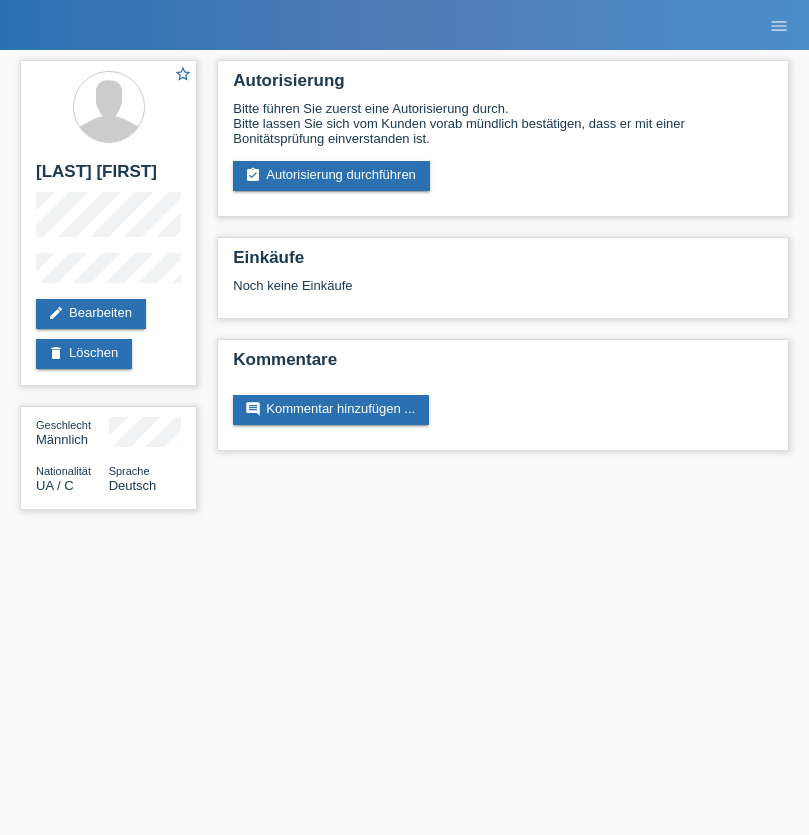 scroll, scrollTop: 0, scrollLeft: 0, axis: both 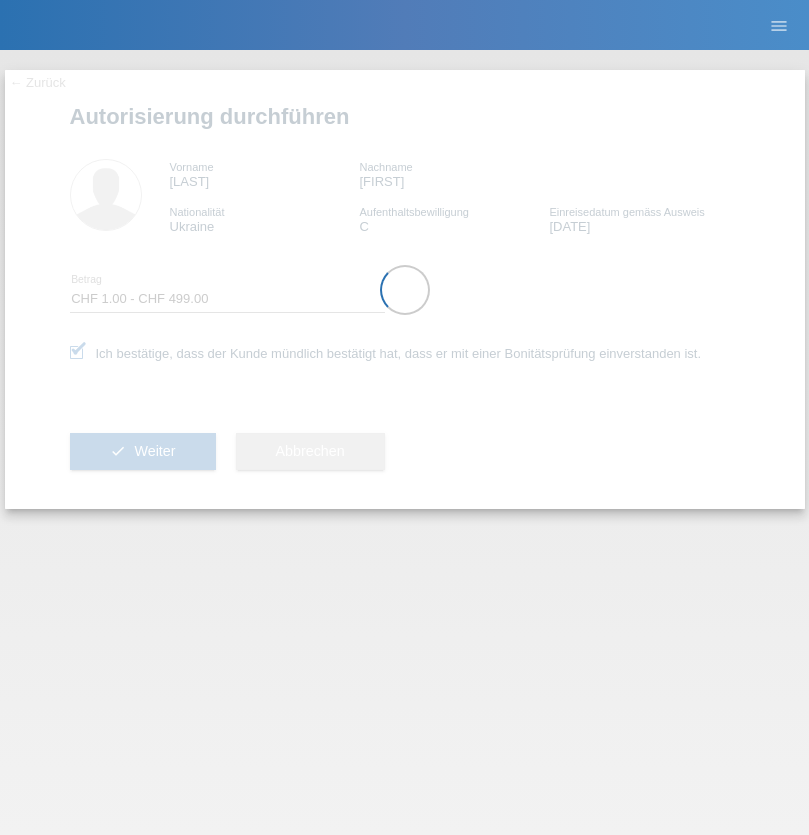 select on "1" 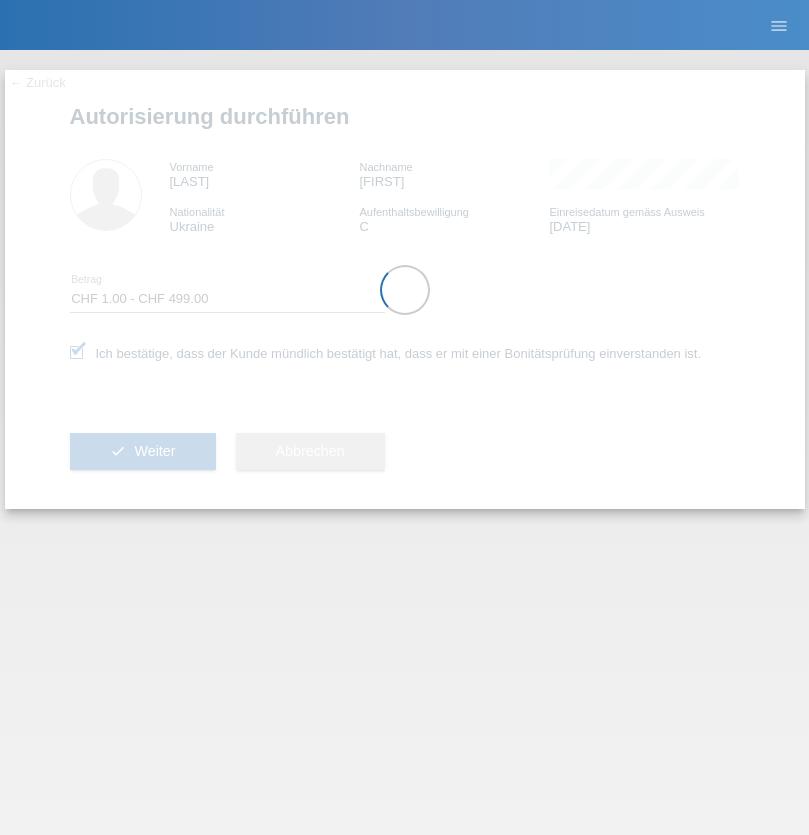 scroll, scrollTop: 0, scrollLeft: 0, axis: both 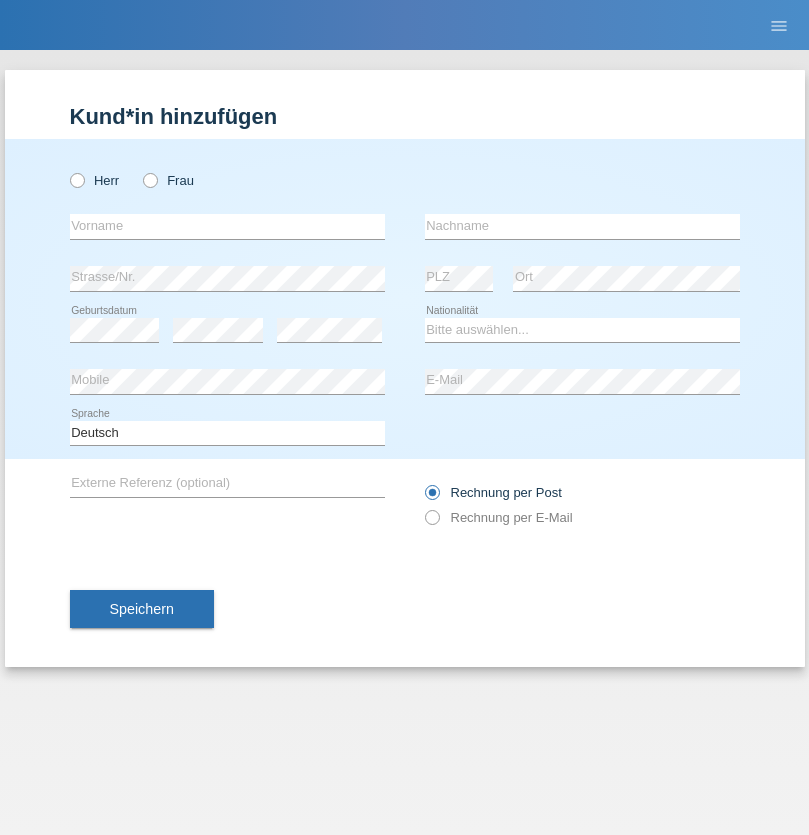 radio on "true" 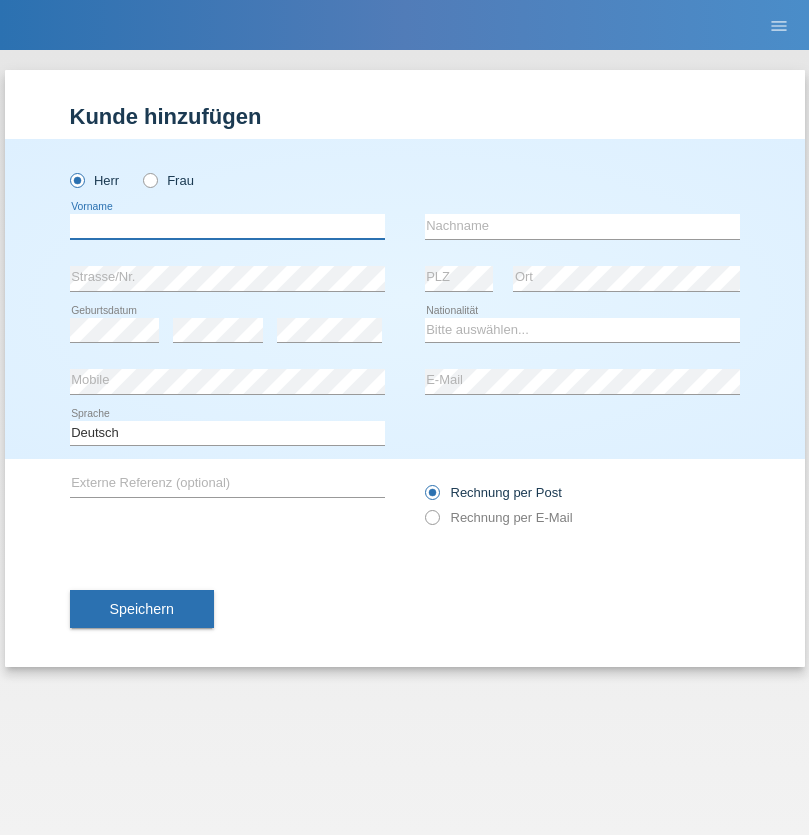 click at bounding box center (227, 226) 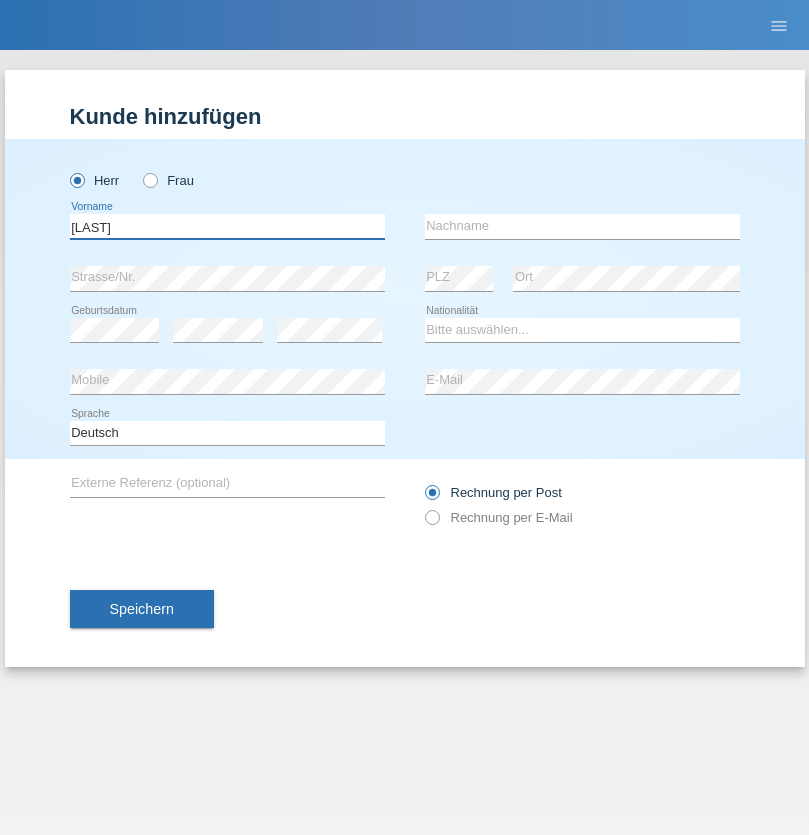 type on "[NAME]" 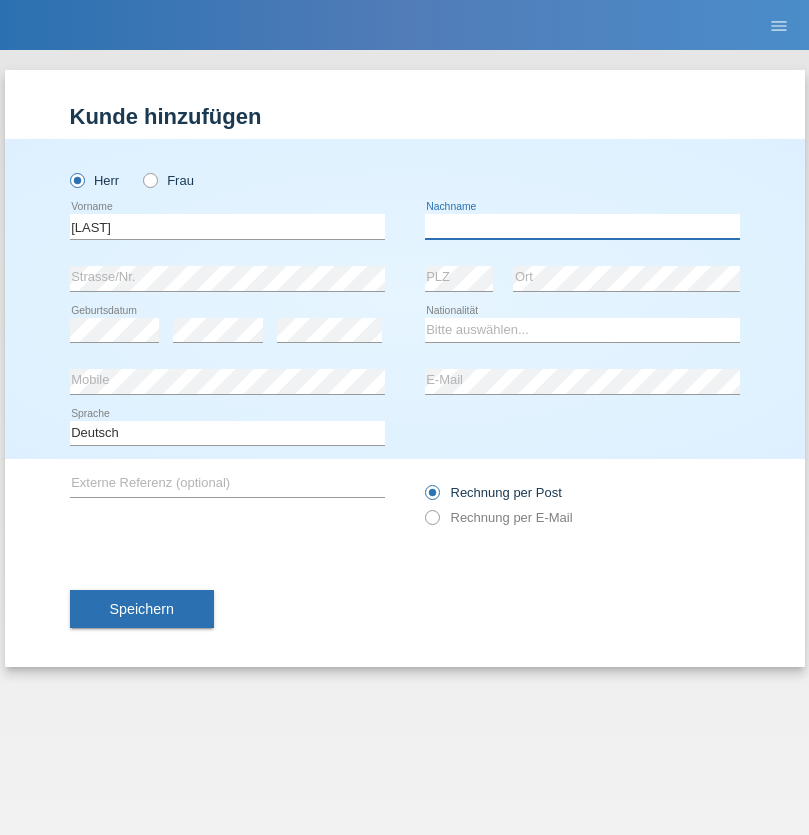 click at bounding box center [582, 226] 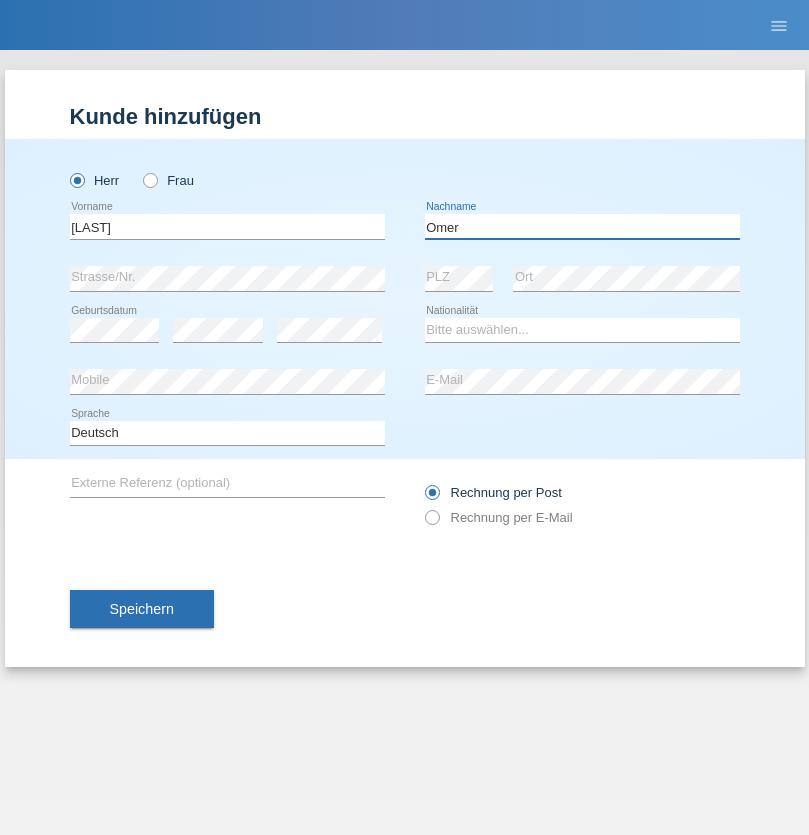 type on "Omer" 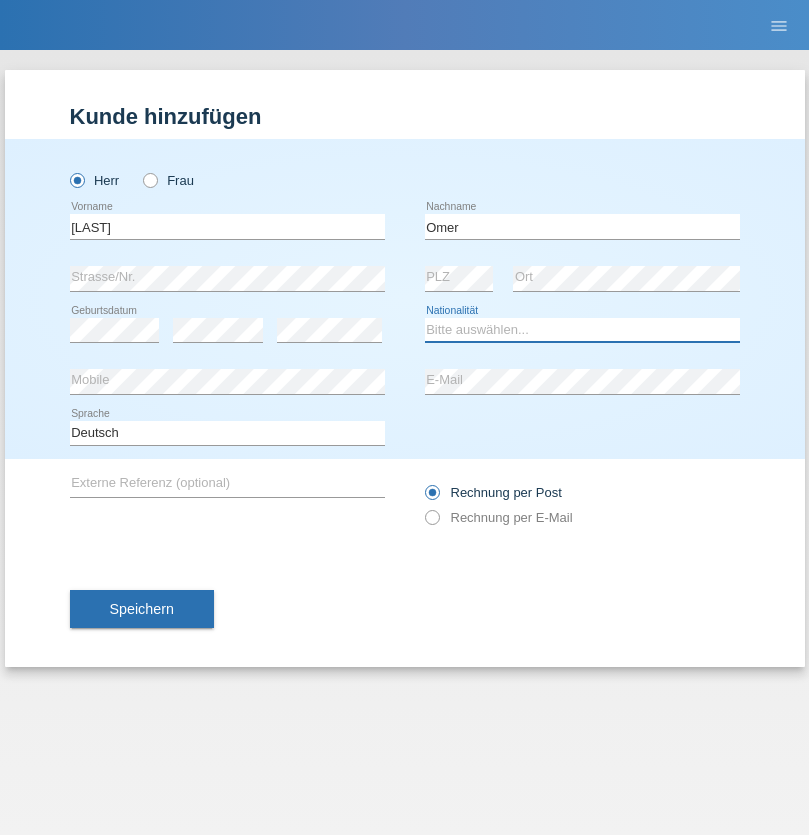 select on "ER" 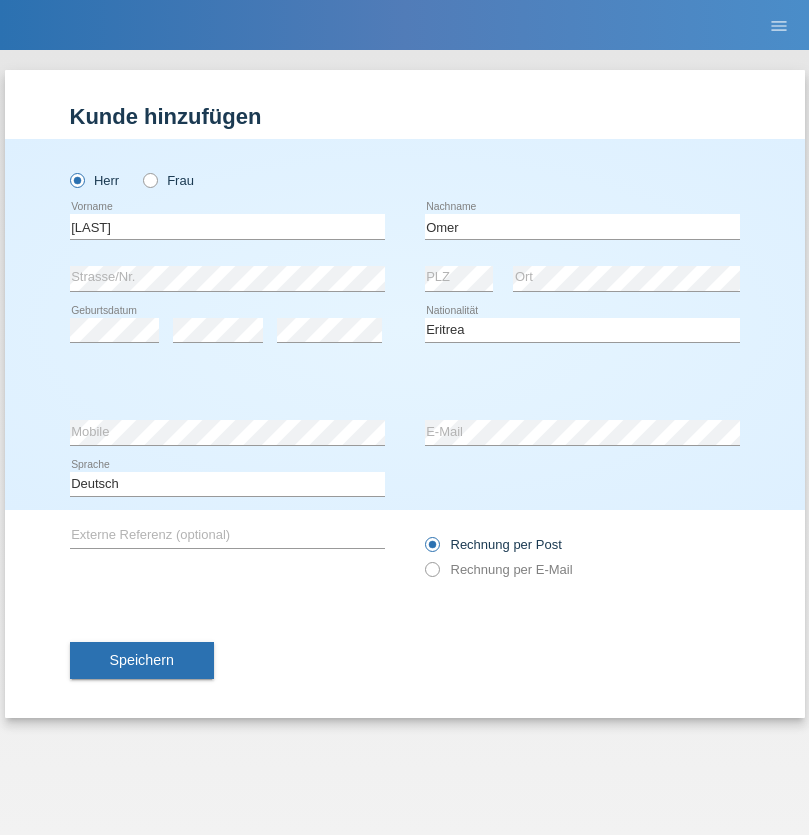 select on "C" 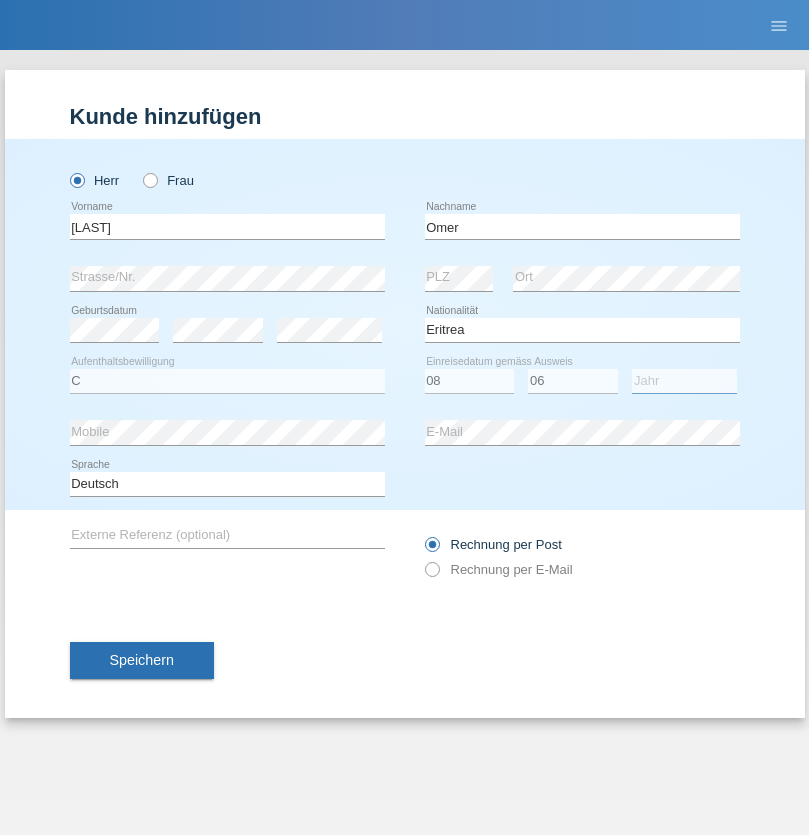 select on "2015" 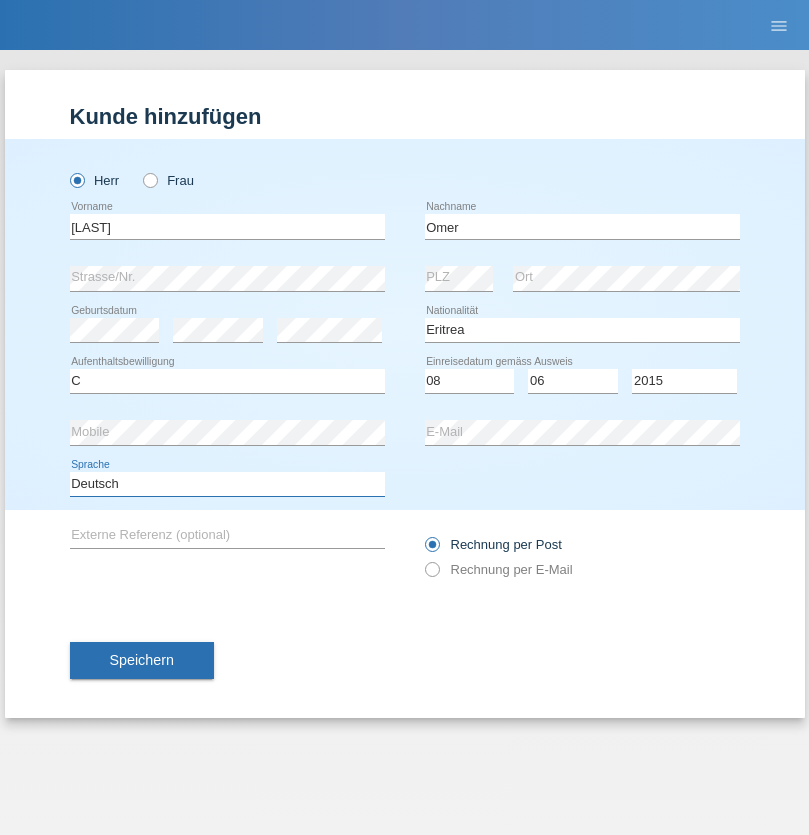 select on "en" 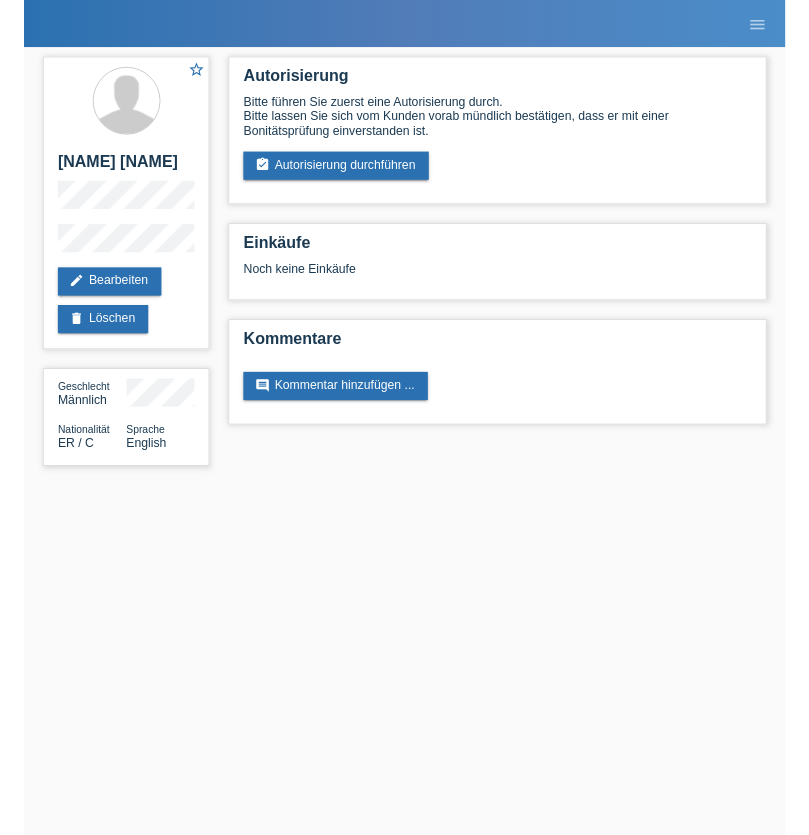 scroll, scrollTop: 0, scrollLeft: 0, axis: both 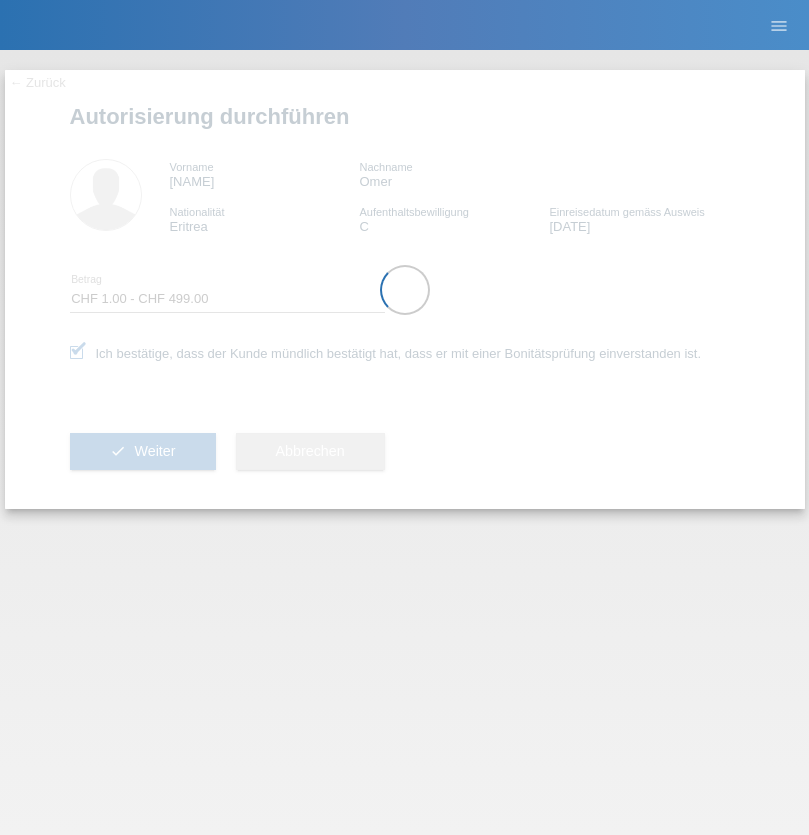 select on "1" 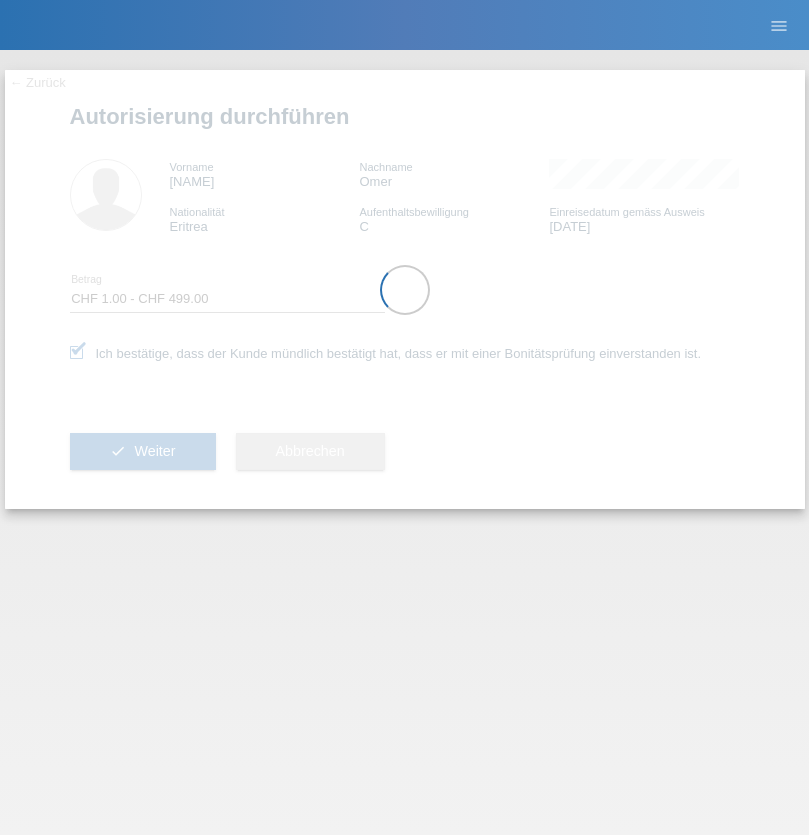 scroll, scrollTop: 0, scrollLeft: 0, axis: both 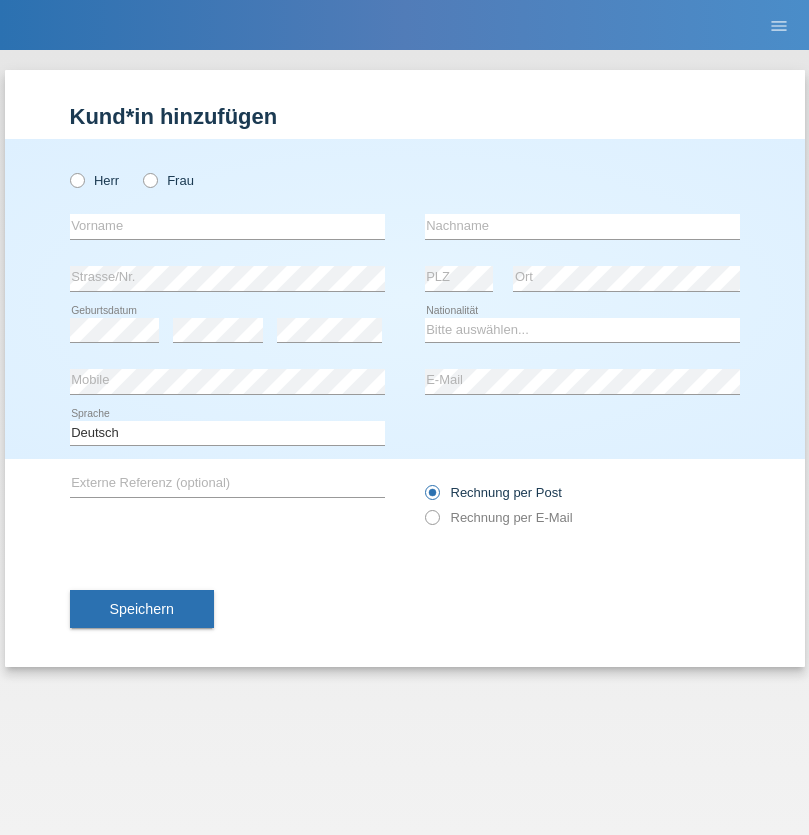 radio on "true" 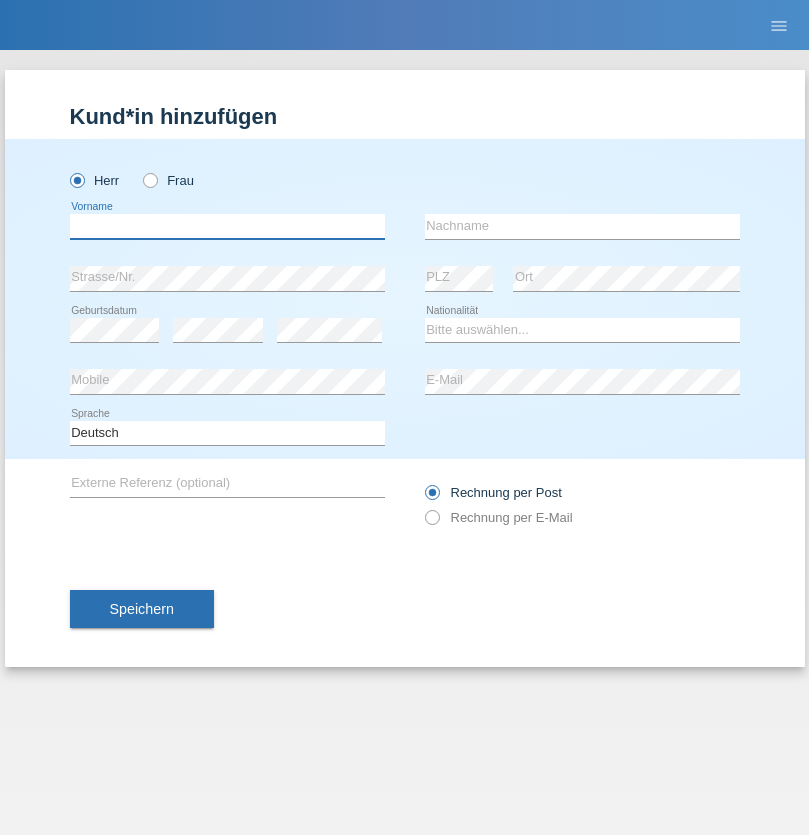 click at bounding box center (227, 226) 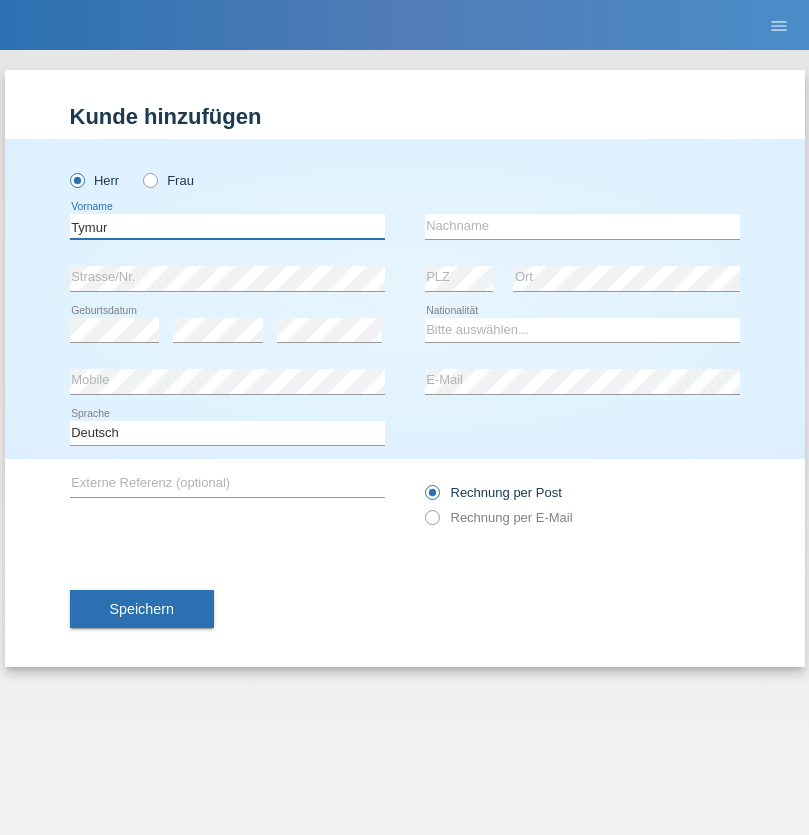 type on "Tymur" 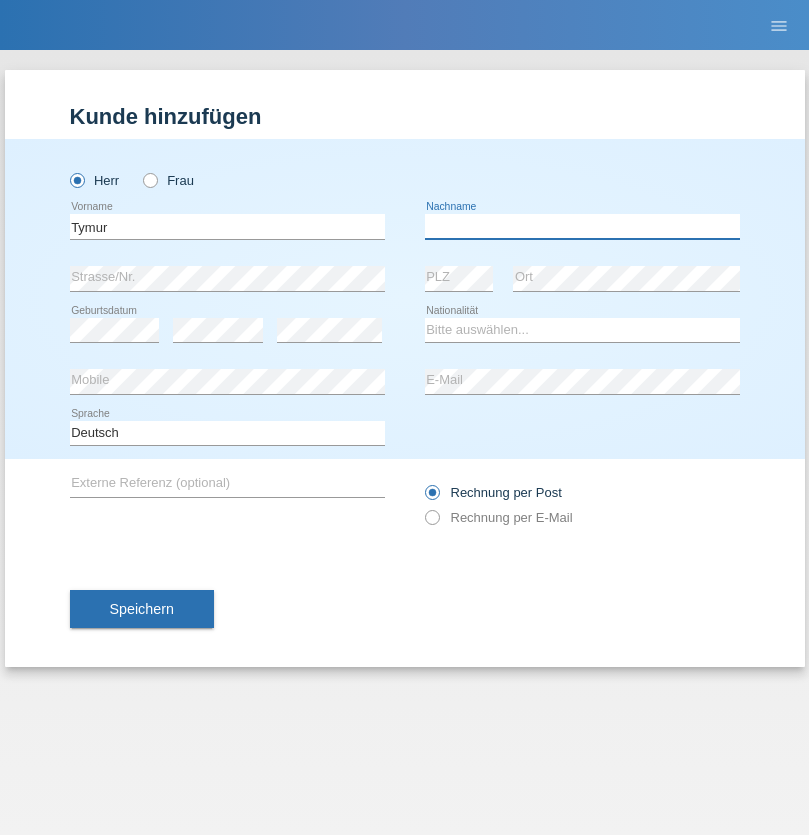 click at bounding box center (582, 226) 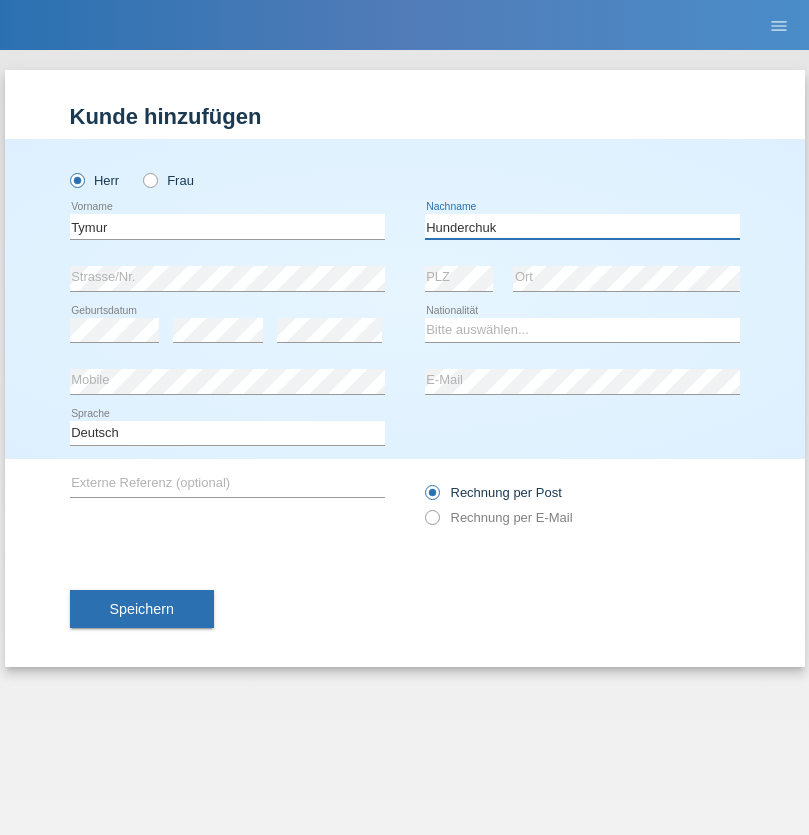 type on "Hunderchuk" 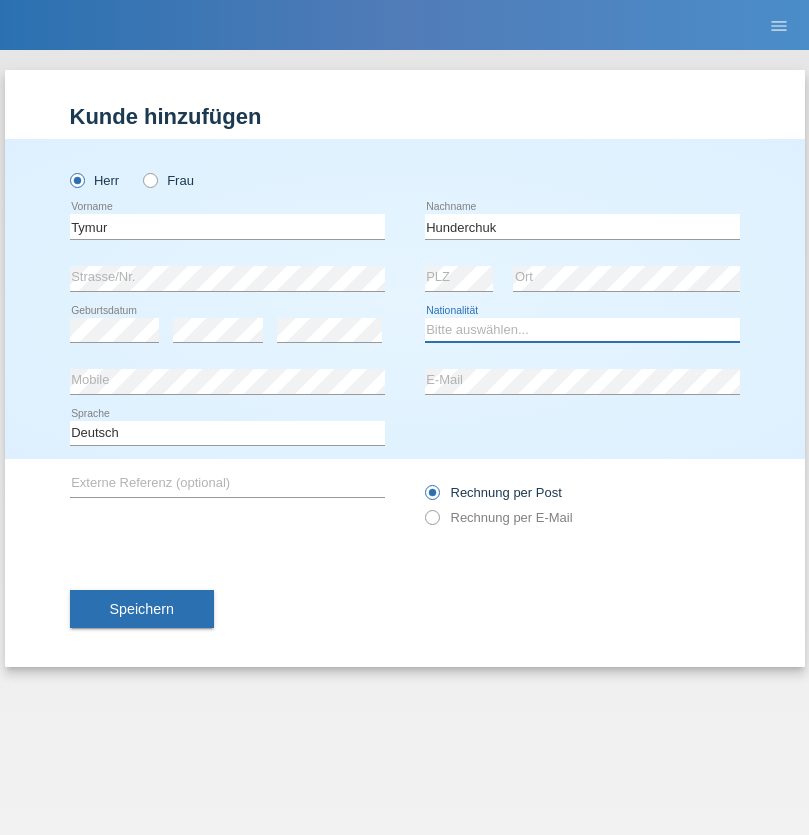 select on "UA" 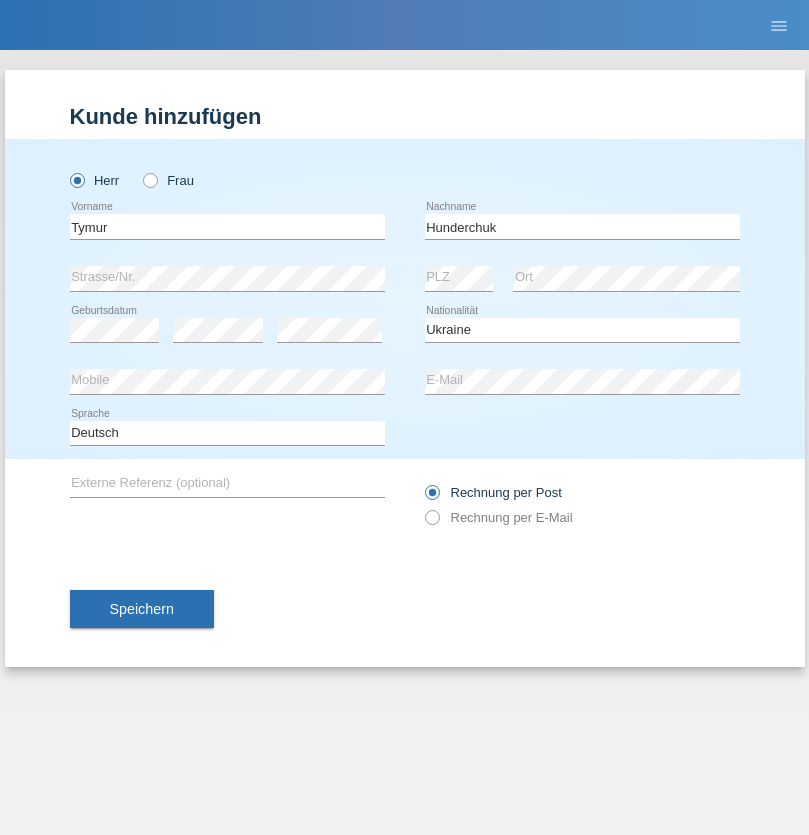 select on "C" 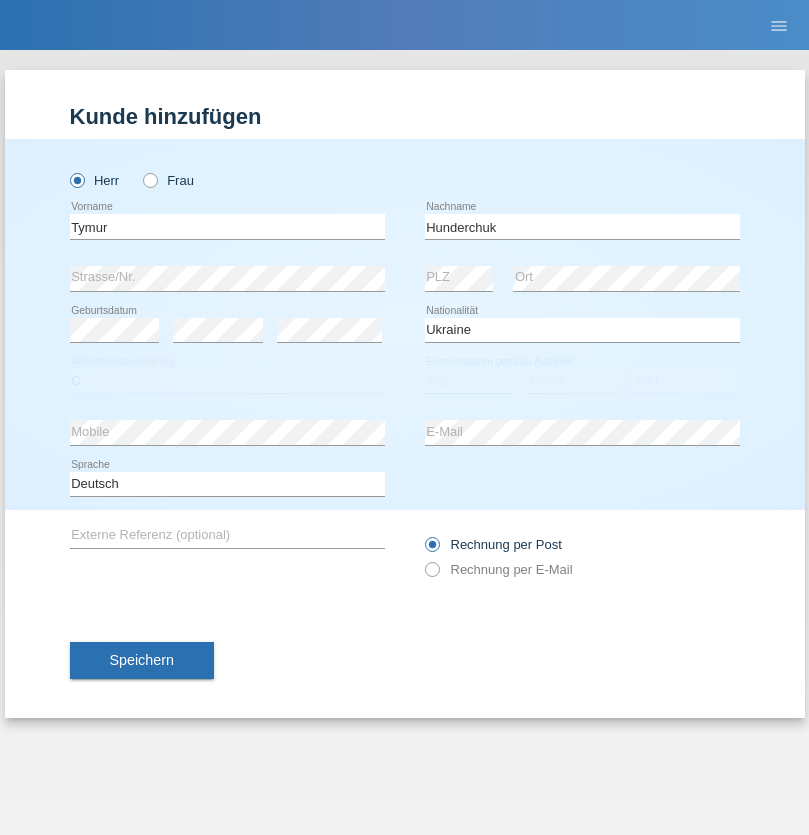select on "20" 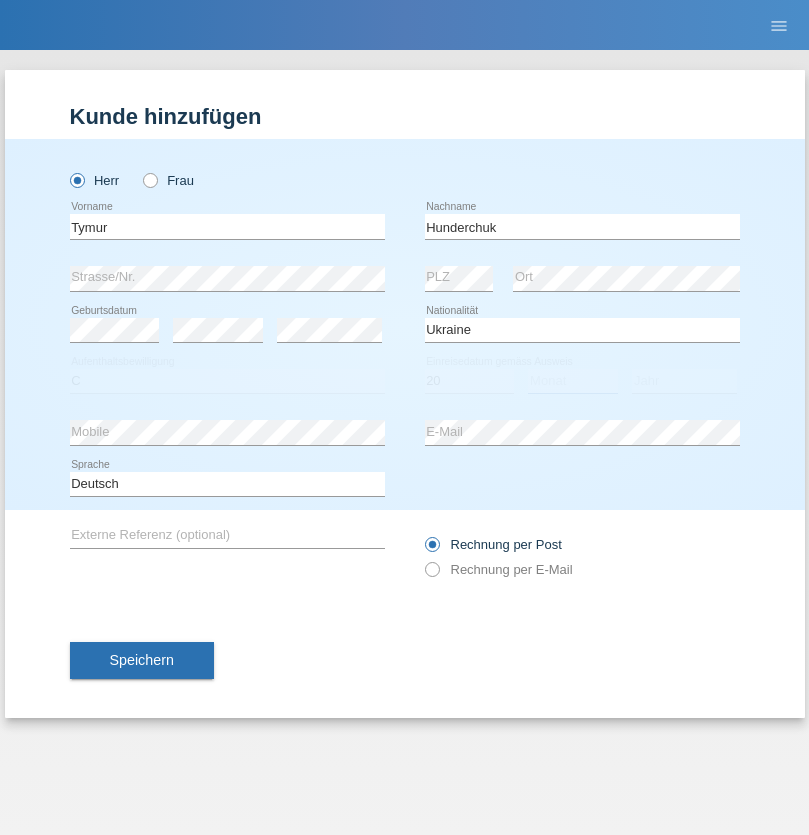 select on "08" 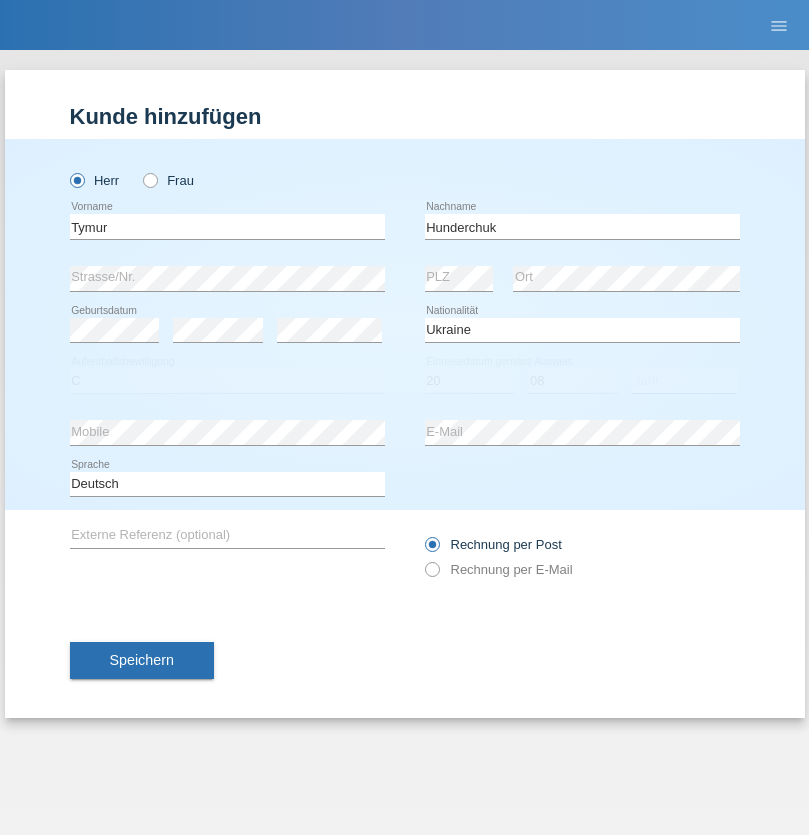 select on "2021" 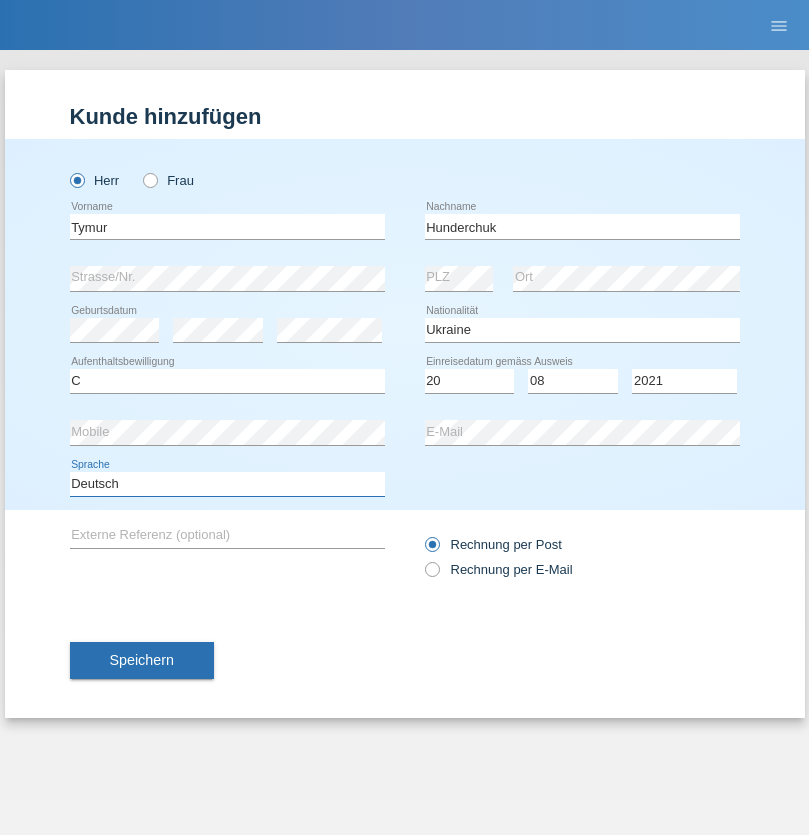 select on "en" 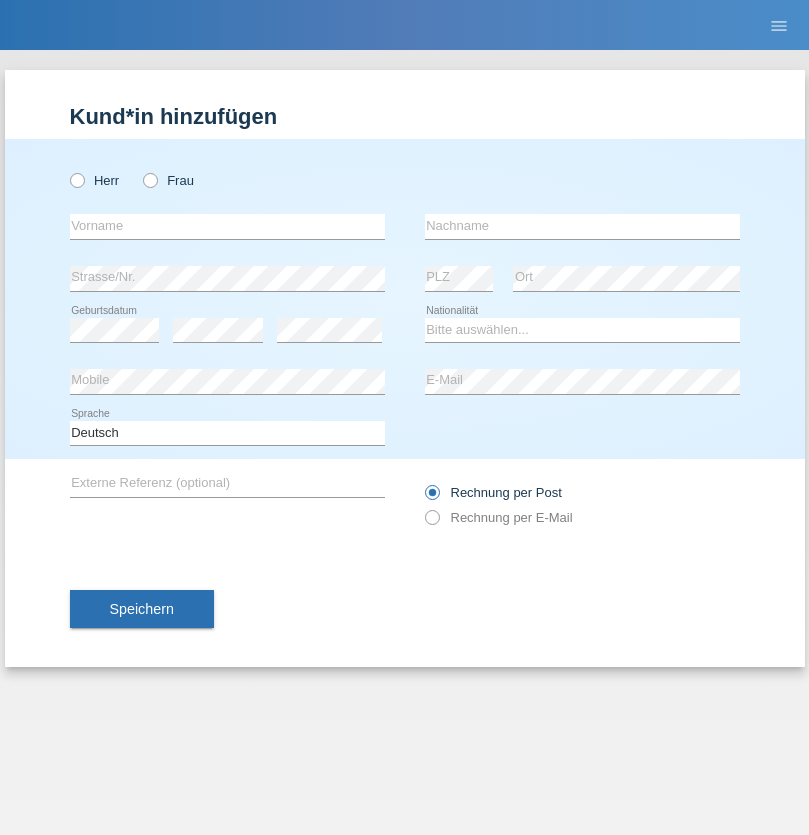 scroll, scrollTop: 0, scrollLeft: 0, axis: both 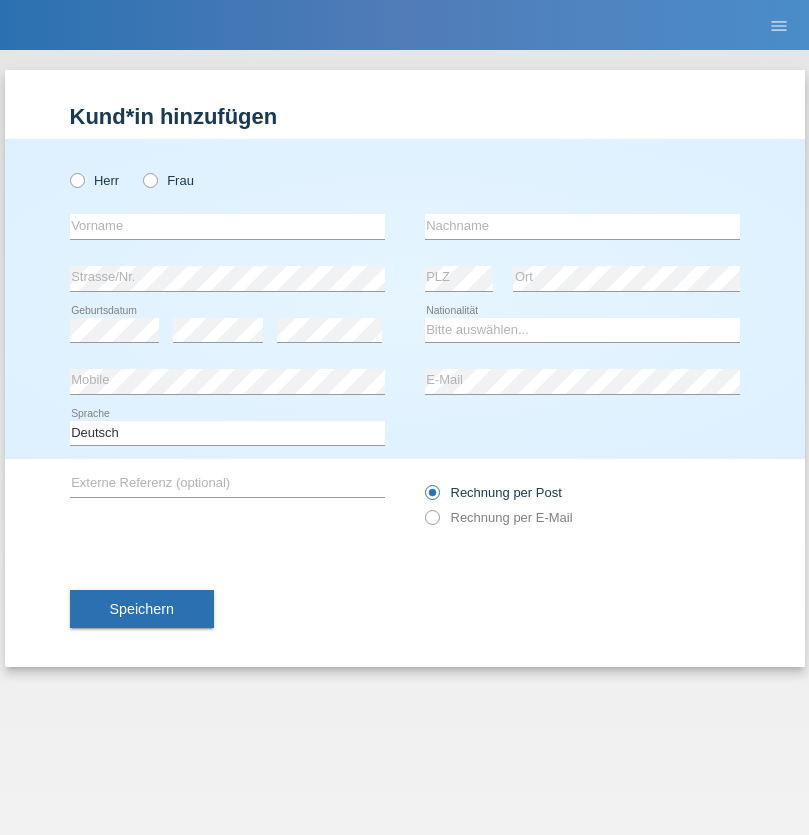 radio on "true" 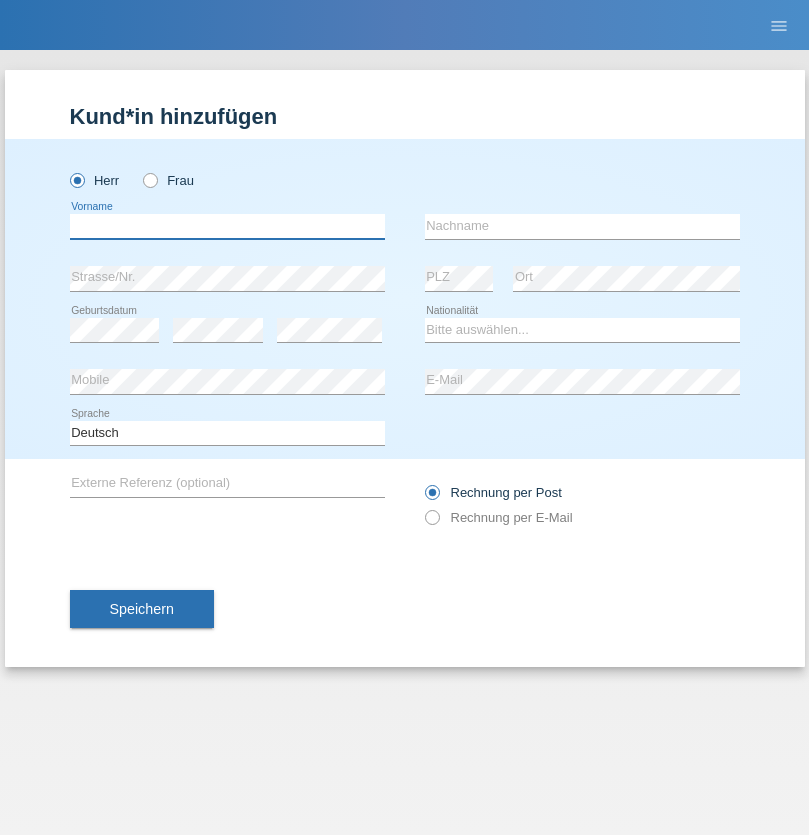click at bounding box center [227, 226] 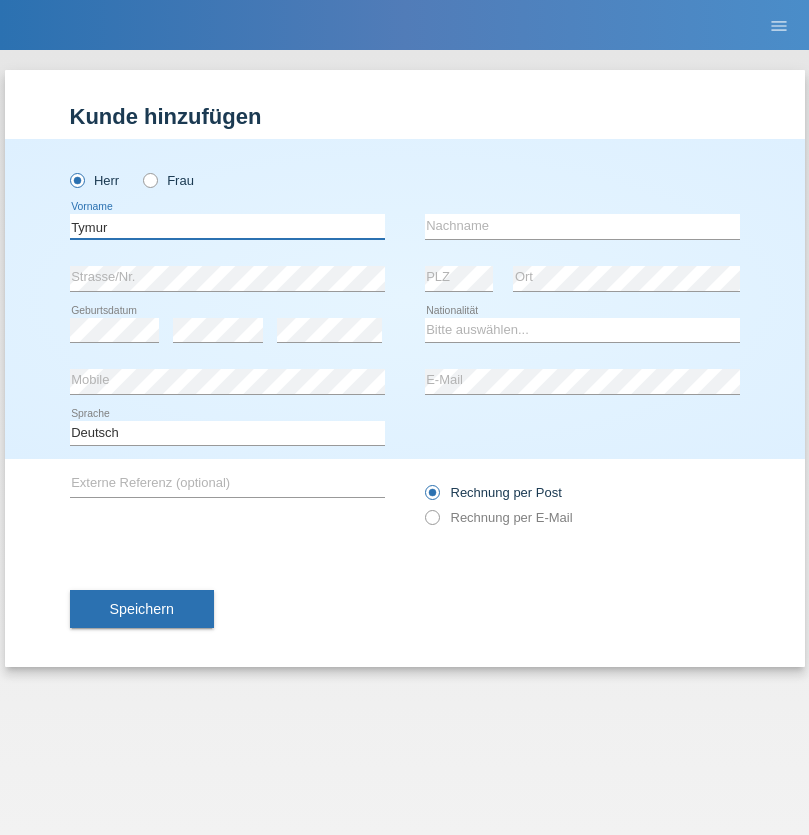 type on "Tymur" 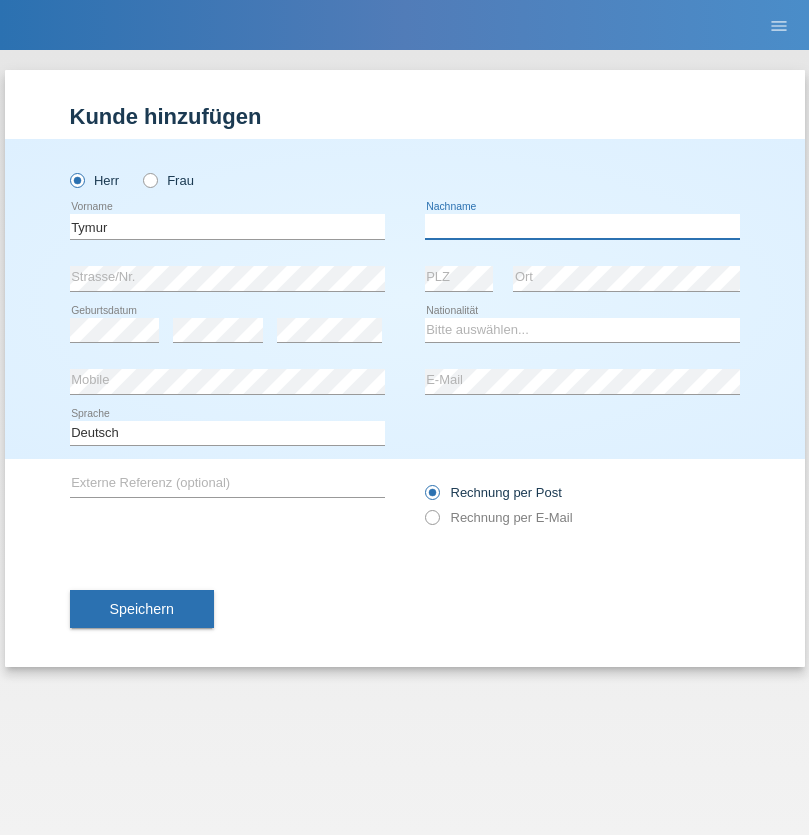 click at bounding box center (582, 226) 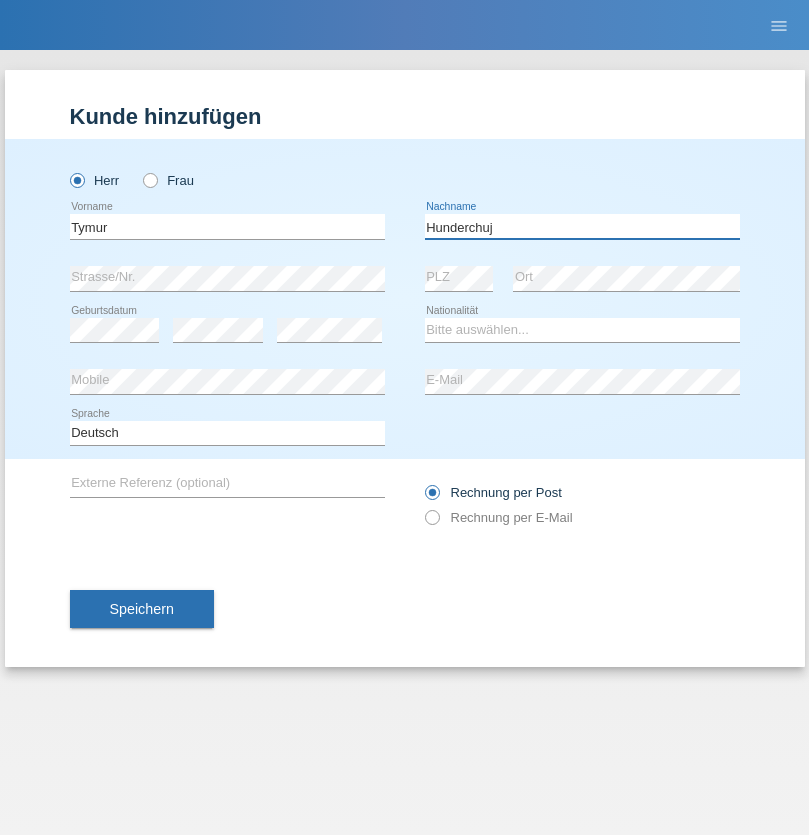 type on "Hunderchuj" 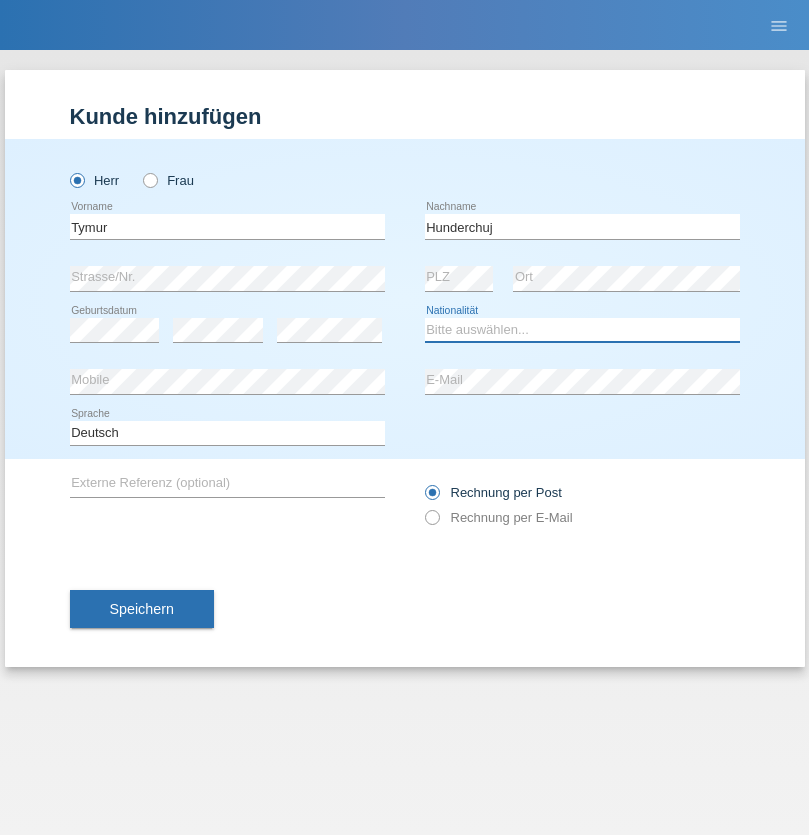 select on "UA" 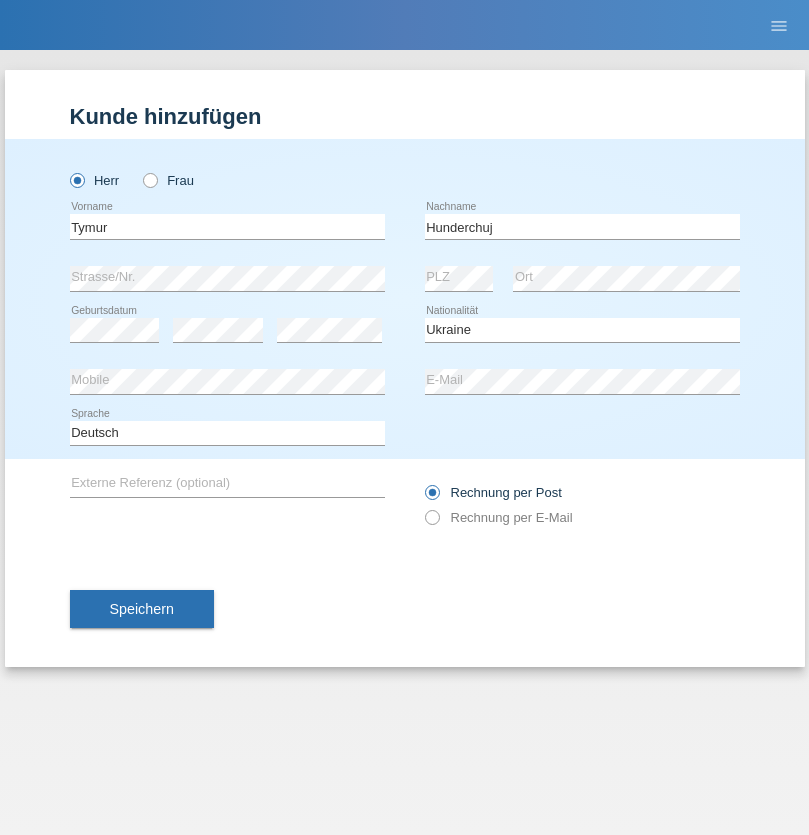 select on "C" 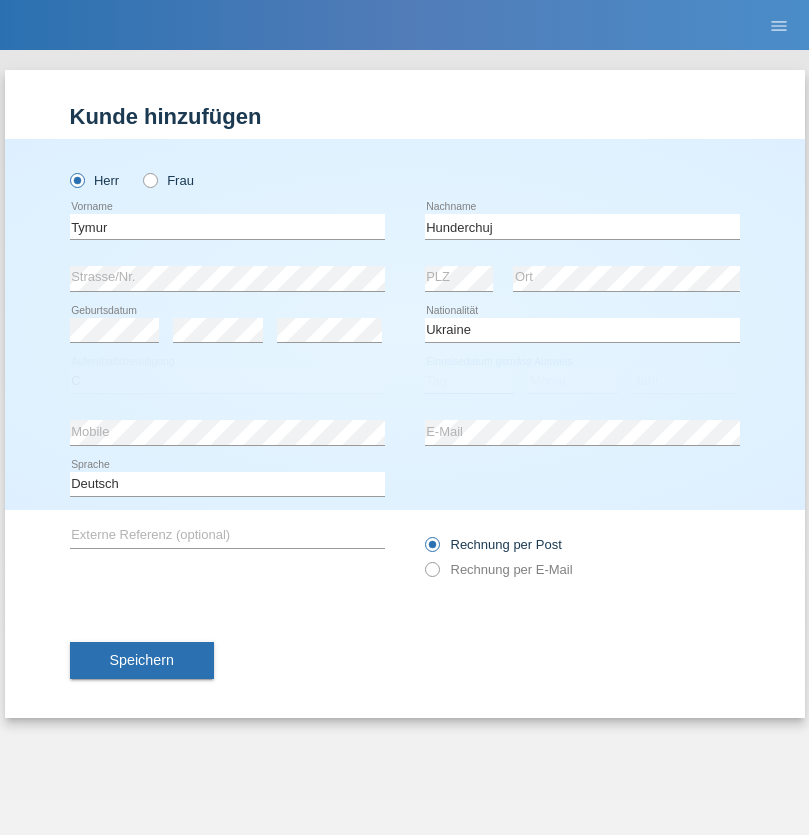 select on "20" 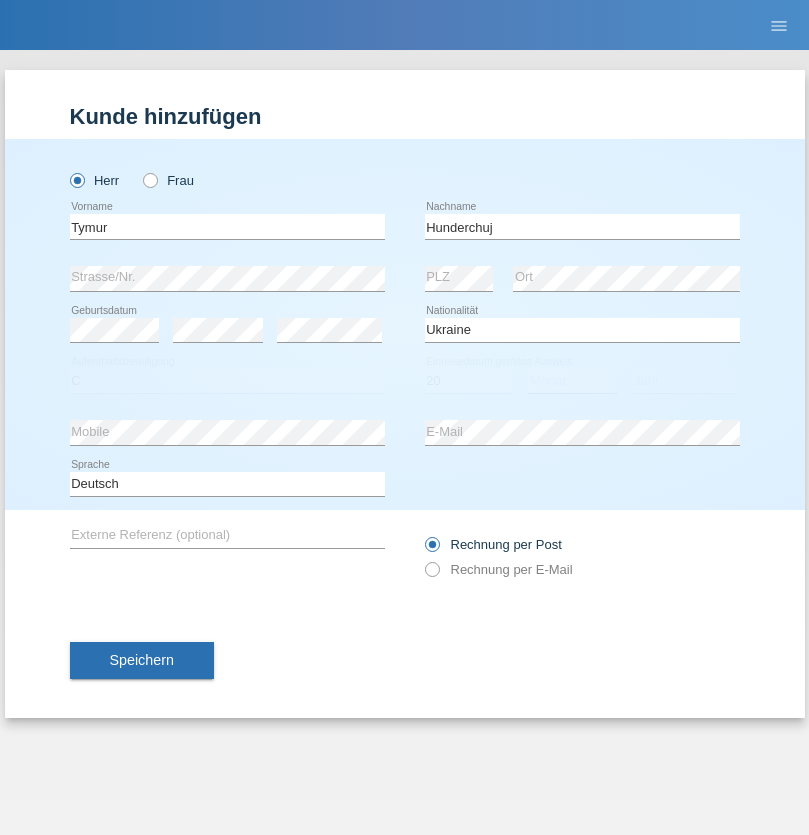 select on "08" 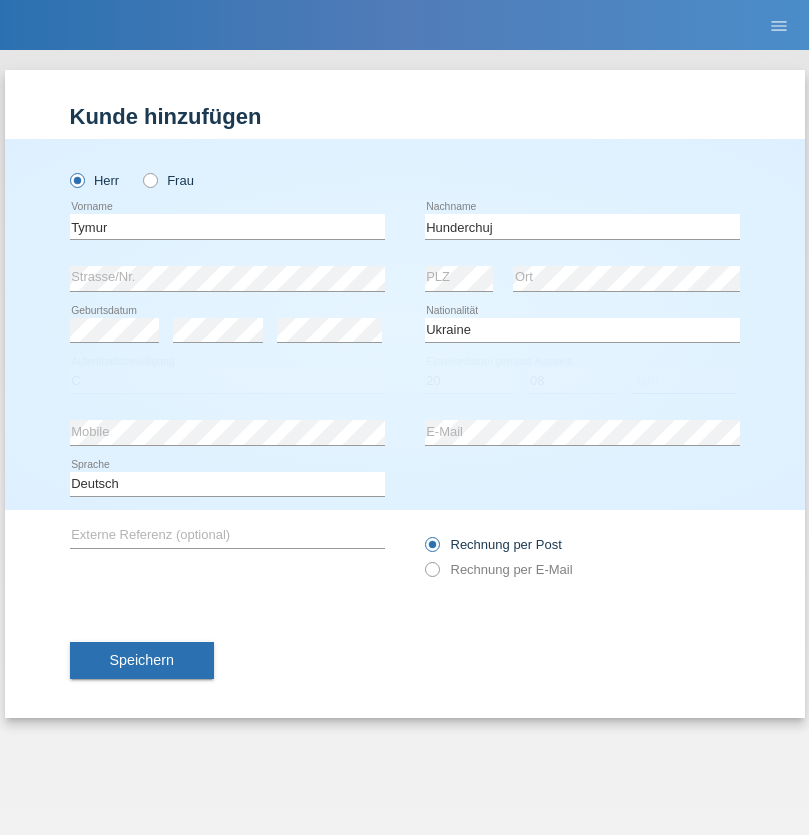 select on "2021" 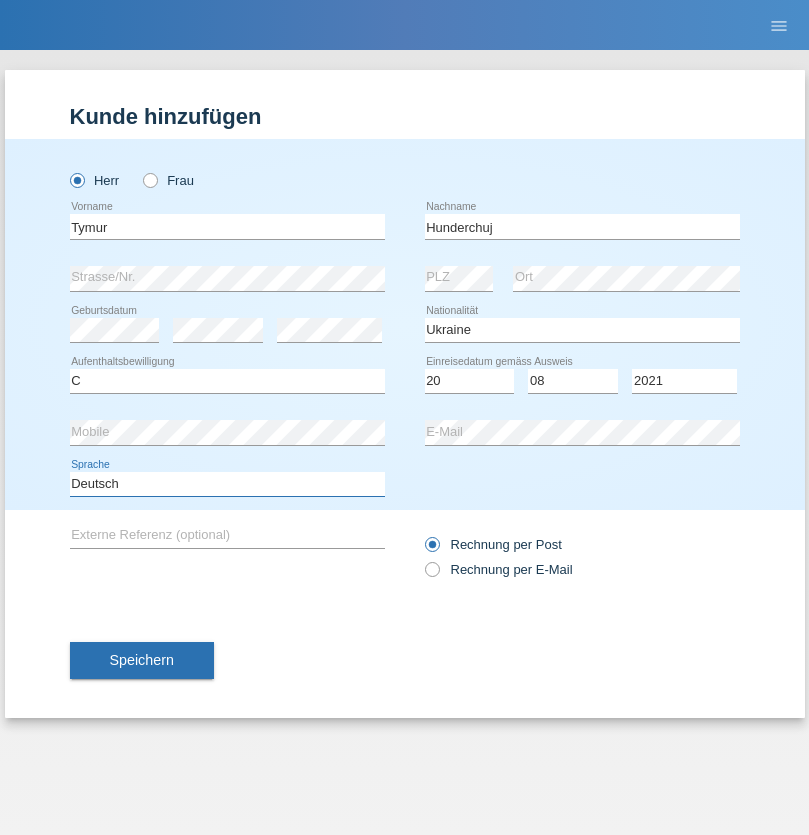 select on "en" 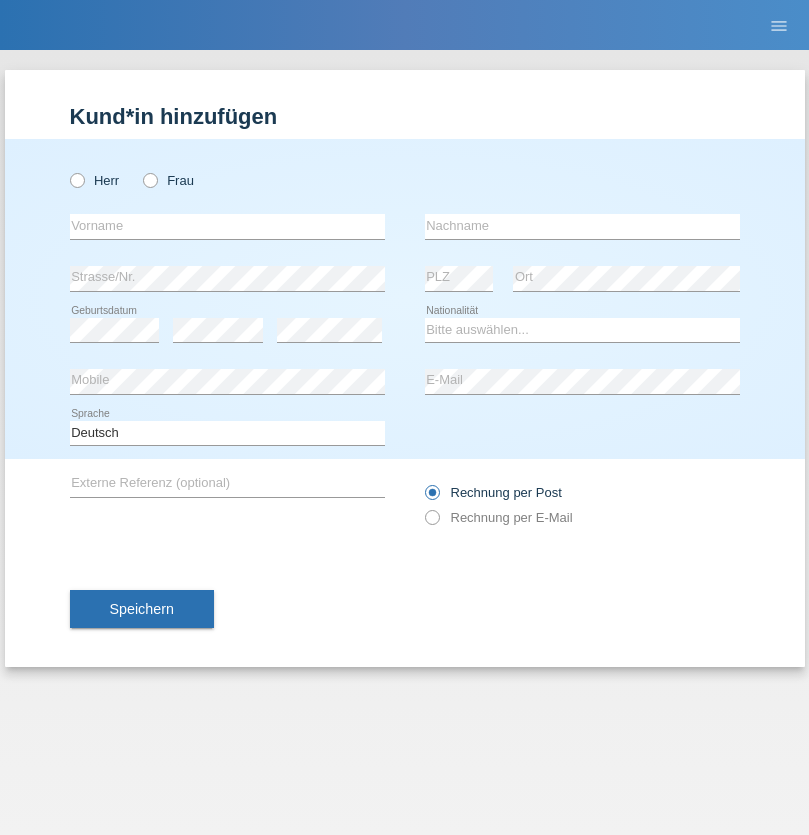 scroll, scrollTop: 0, scrollLeft: 0, axis: both 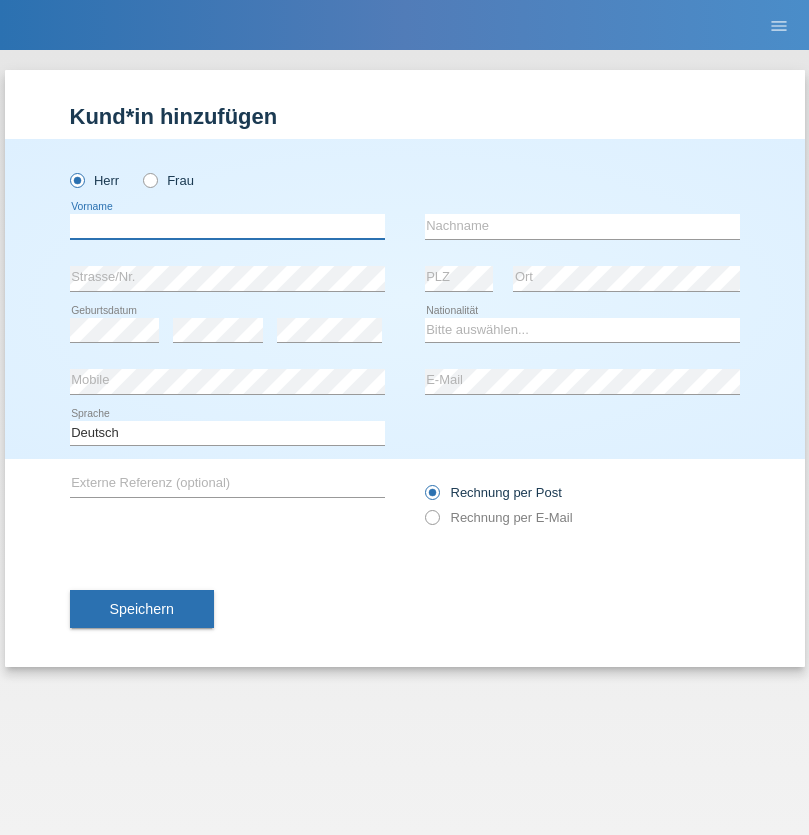 click at bounding box center (227, 226) 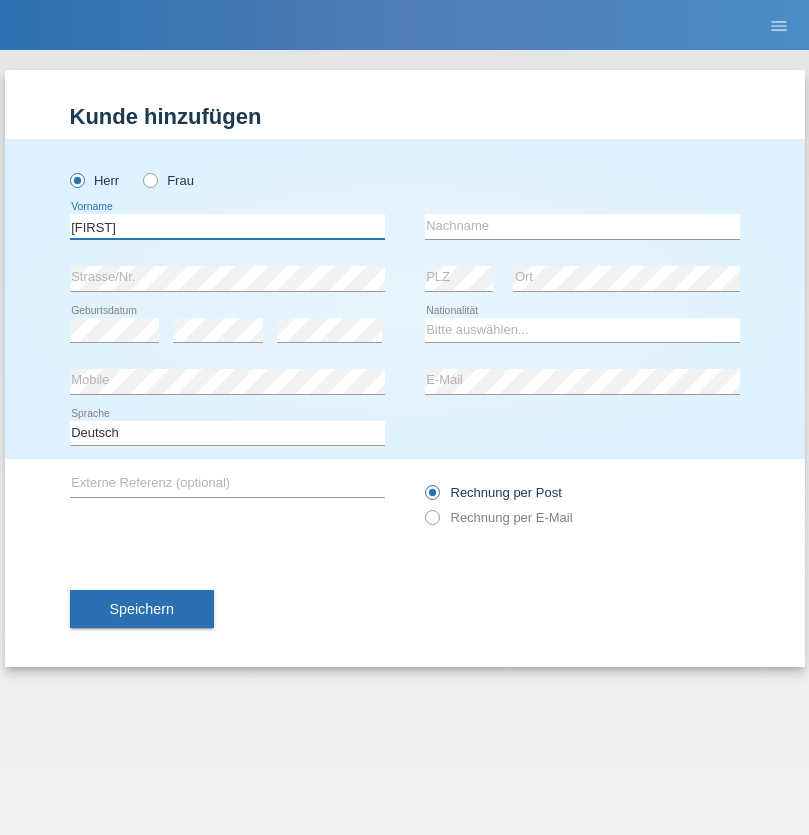 type on "Dominik" 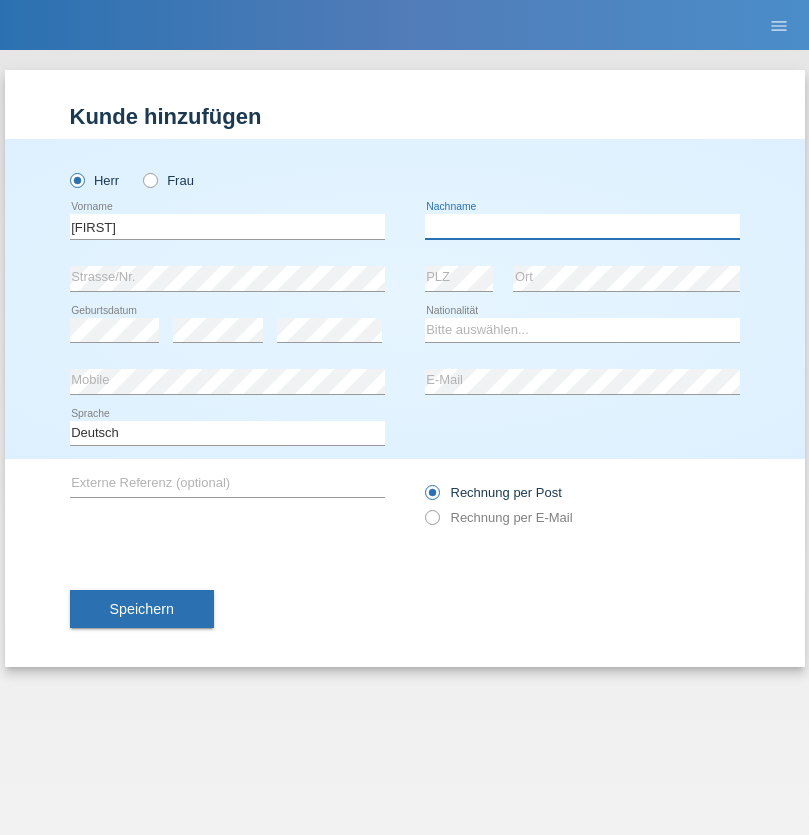 click at bounding box center [582, 226] 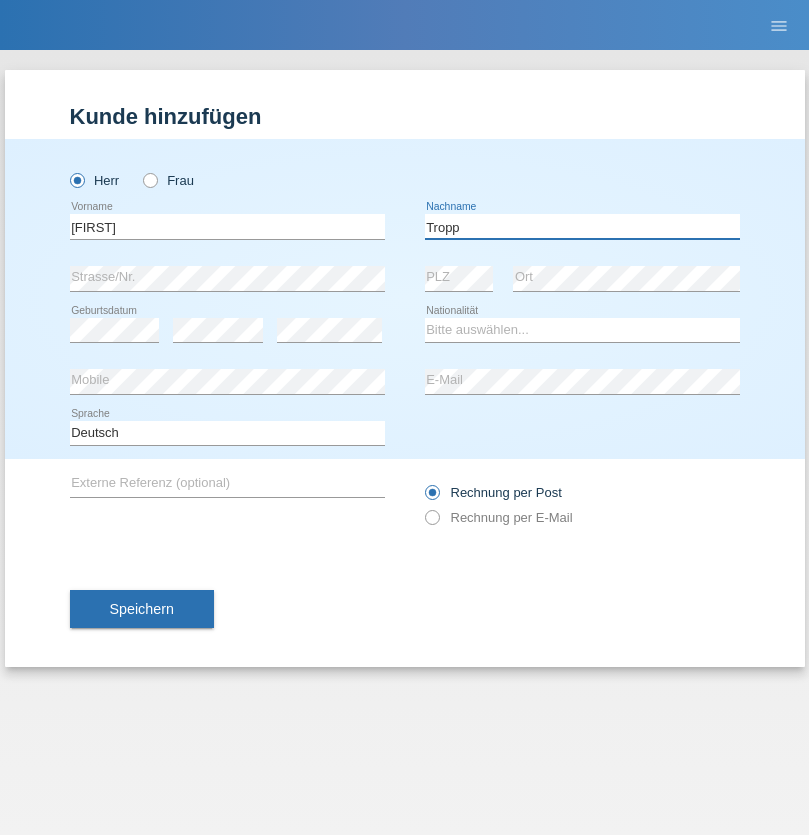 type on "Tropp" 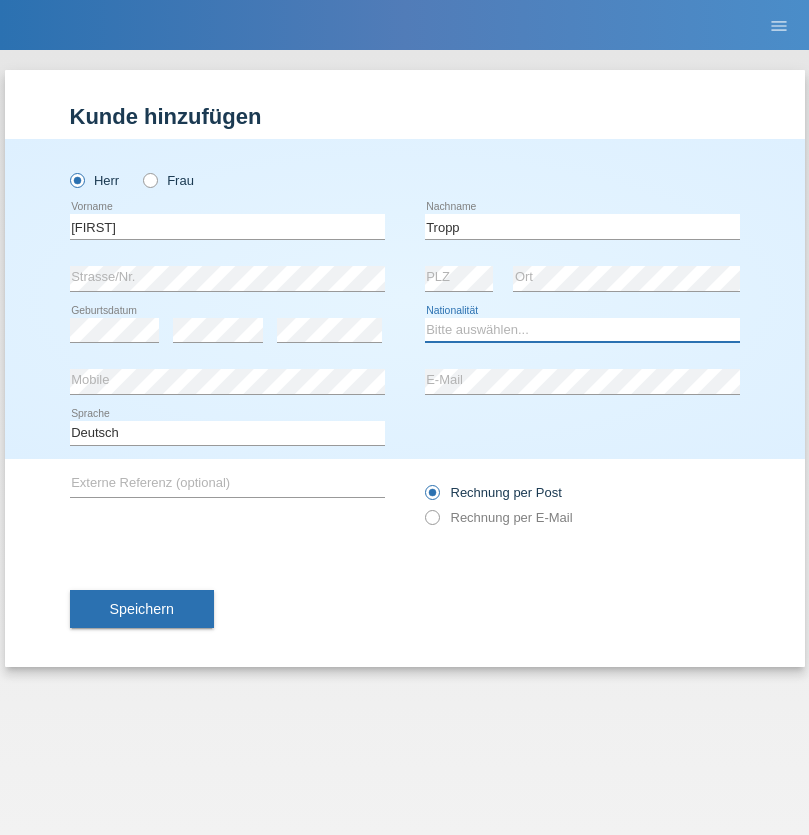 select on "SK" 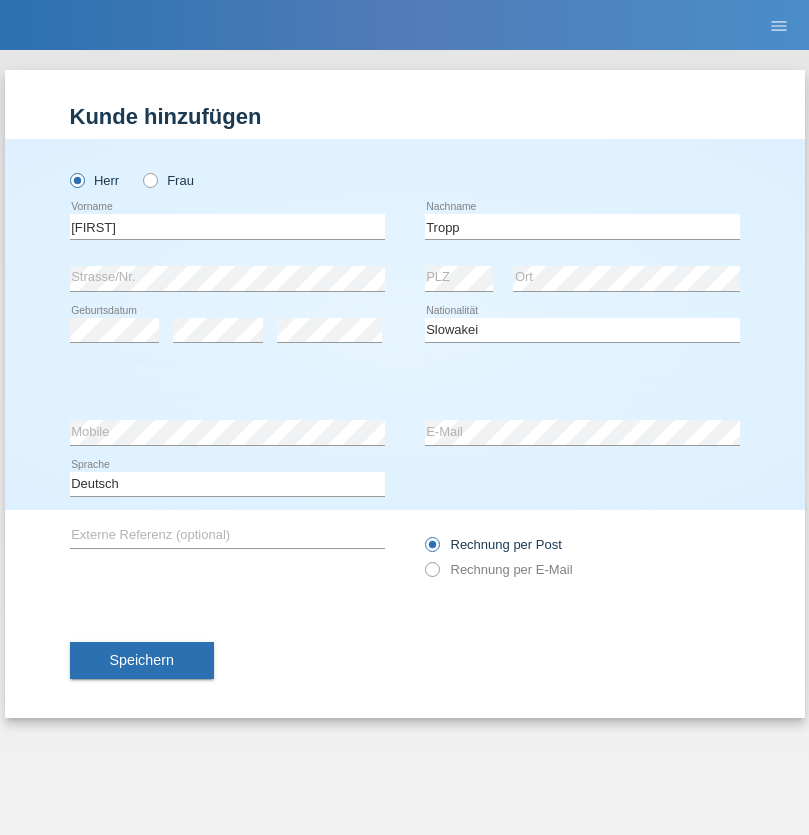 select on "C" 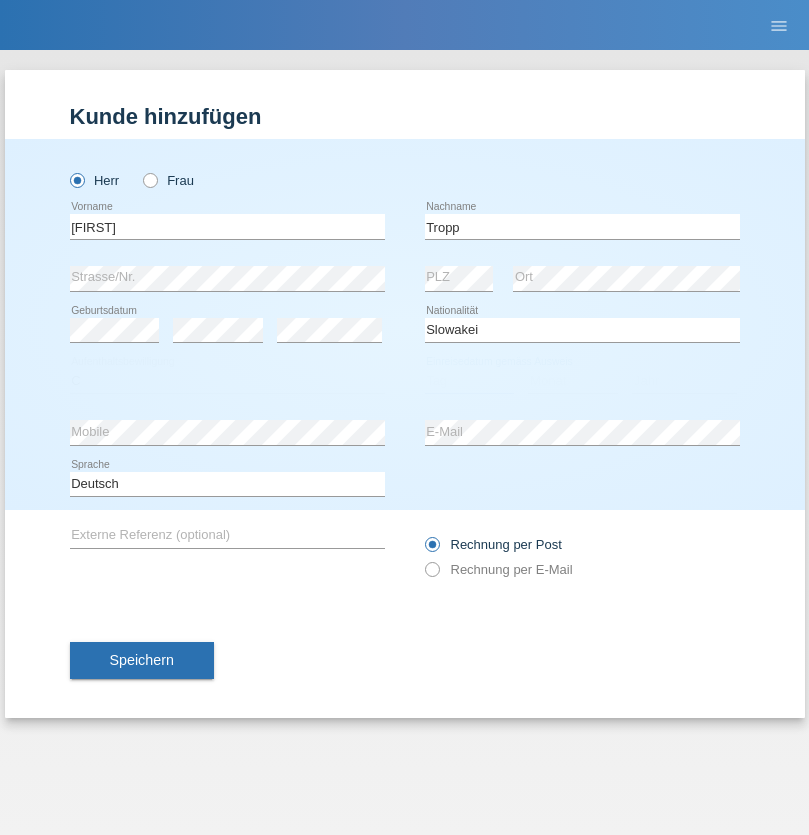 select on "07" 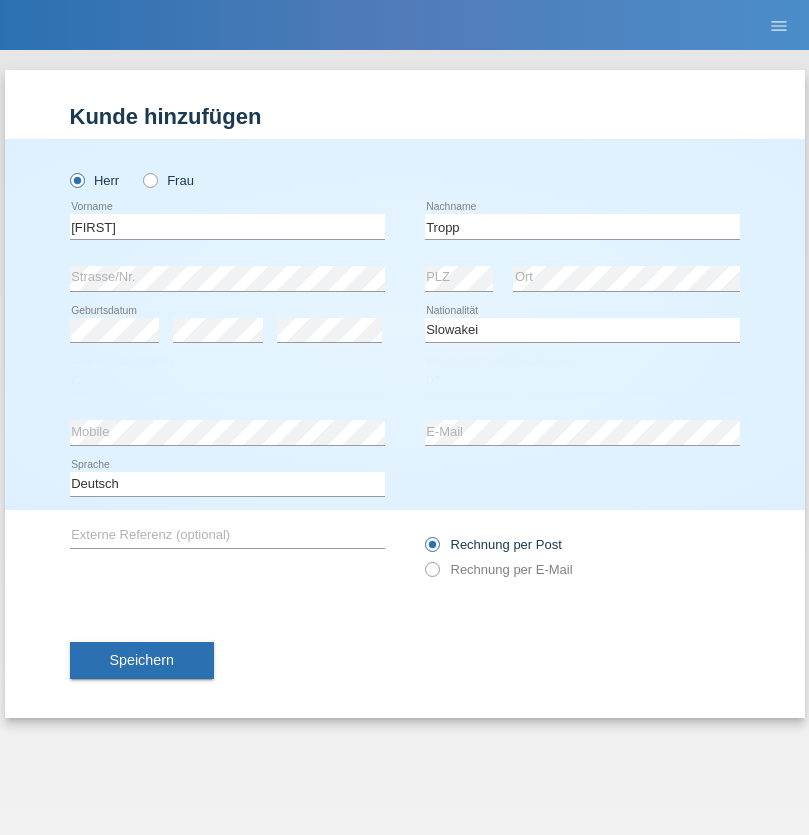select on "08" 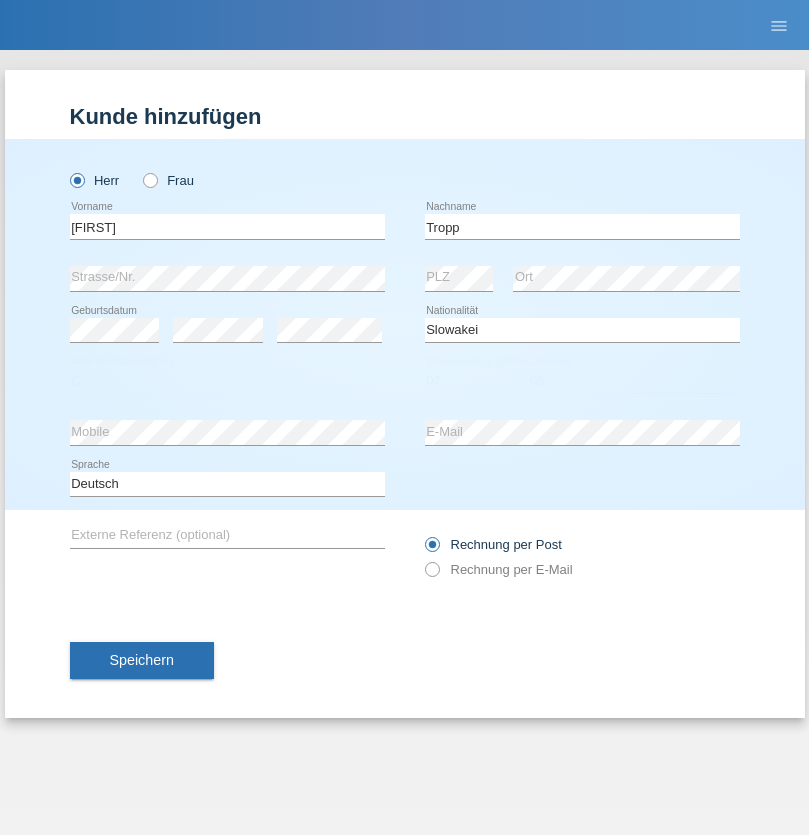 select on "2021" 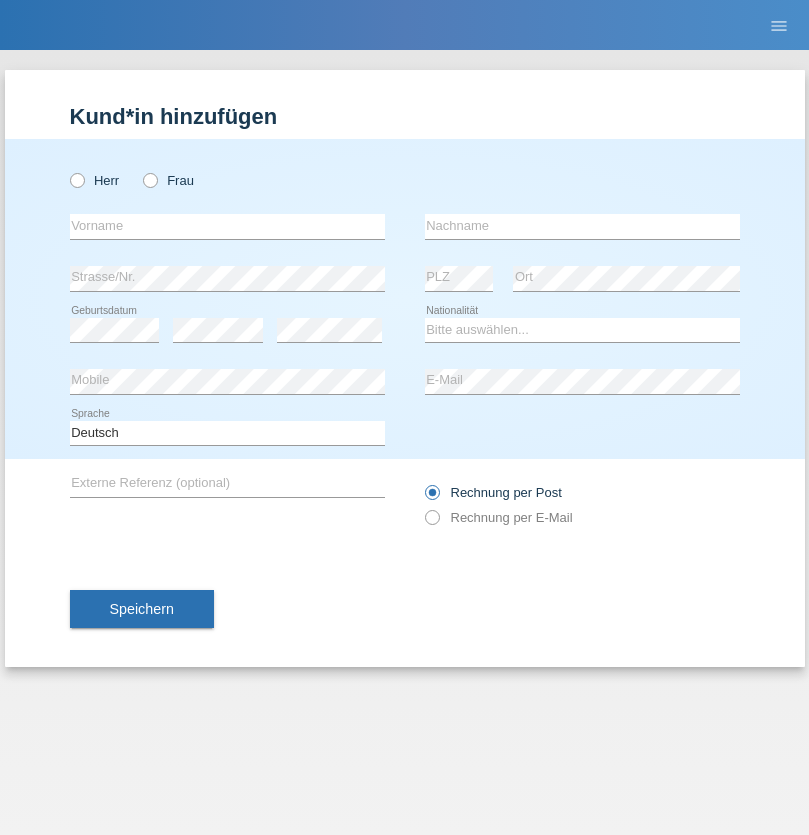 scroll, scrollTop: 0, scrollLeft: 0, axis: both 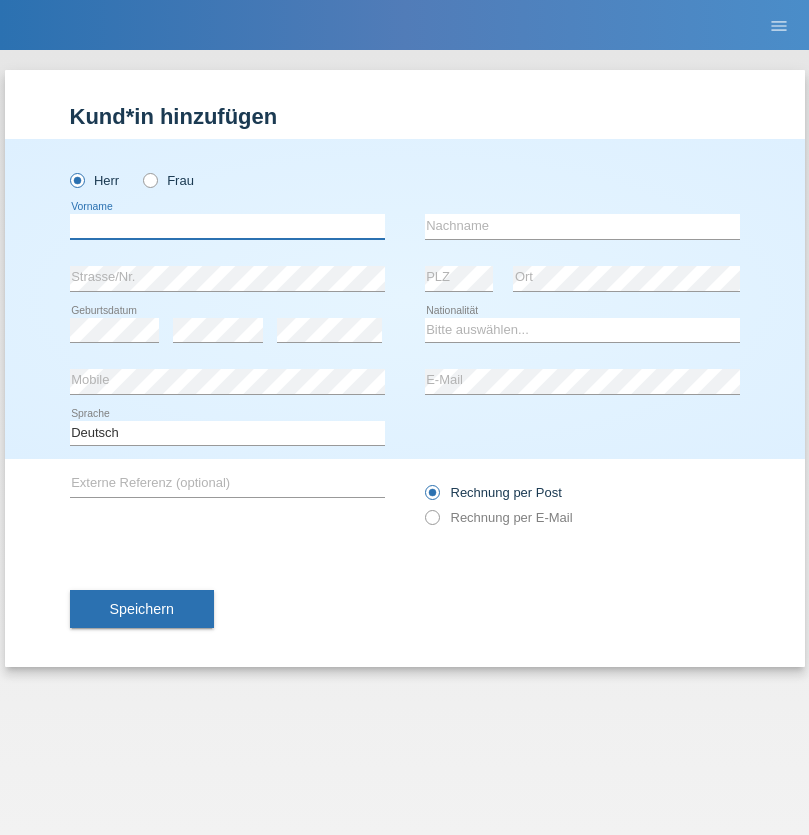 click at bounding box center (227, 226) 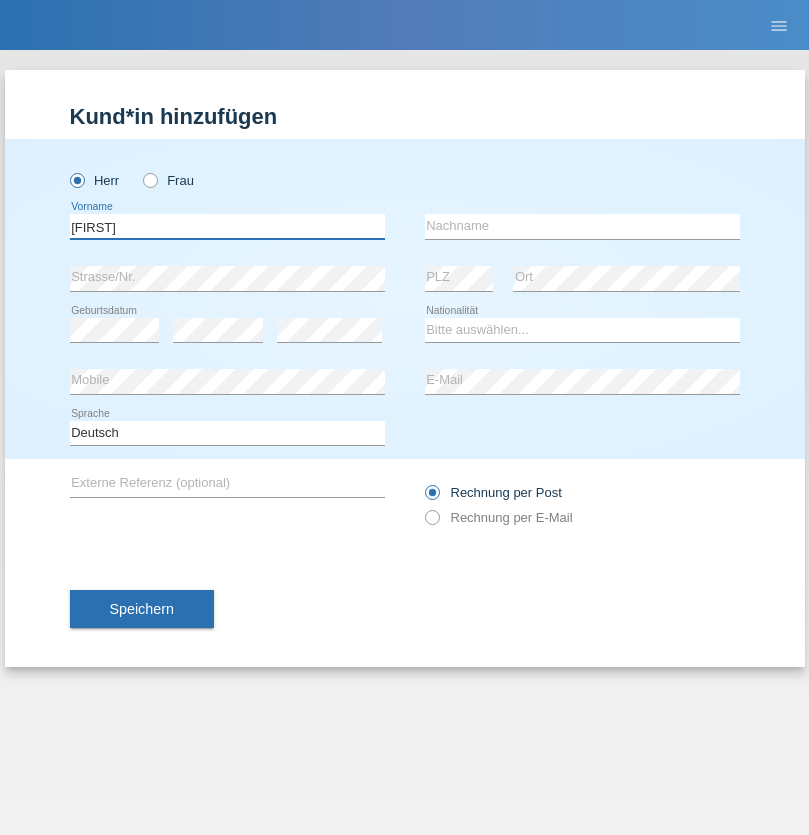type on "[FIRST]" 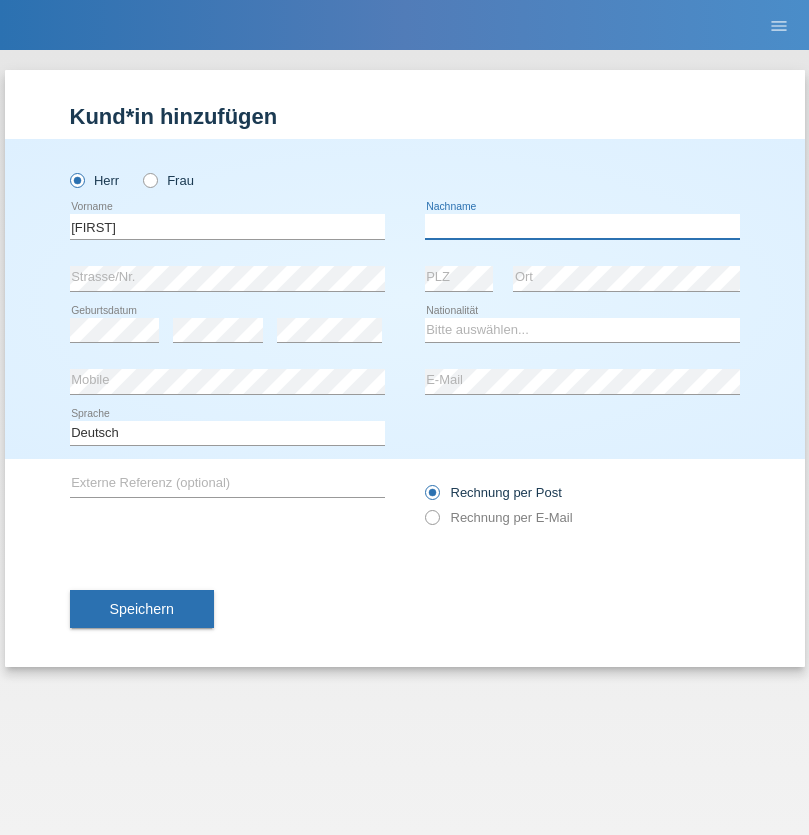 click at bounding box center (582, 226) 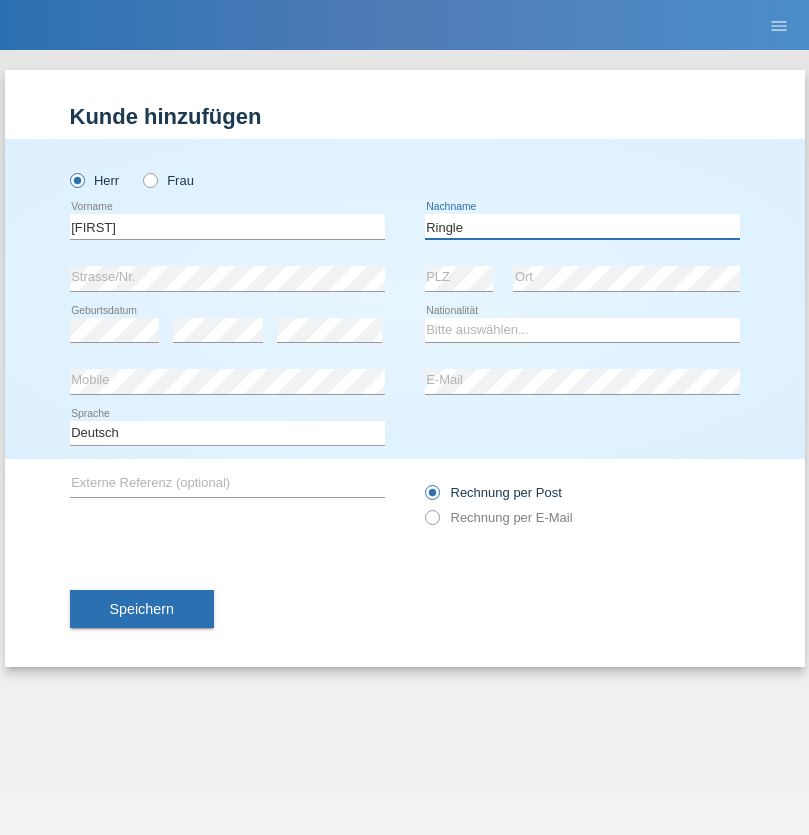 type on "Ringle" 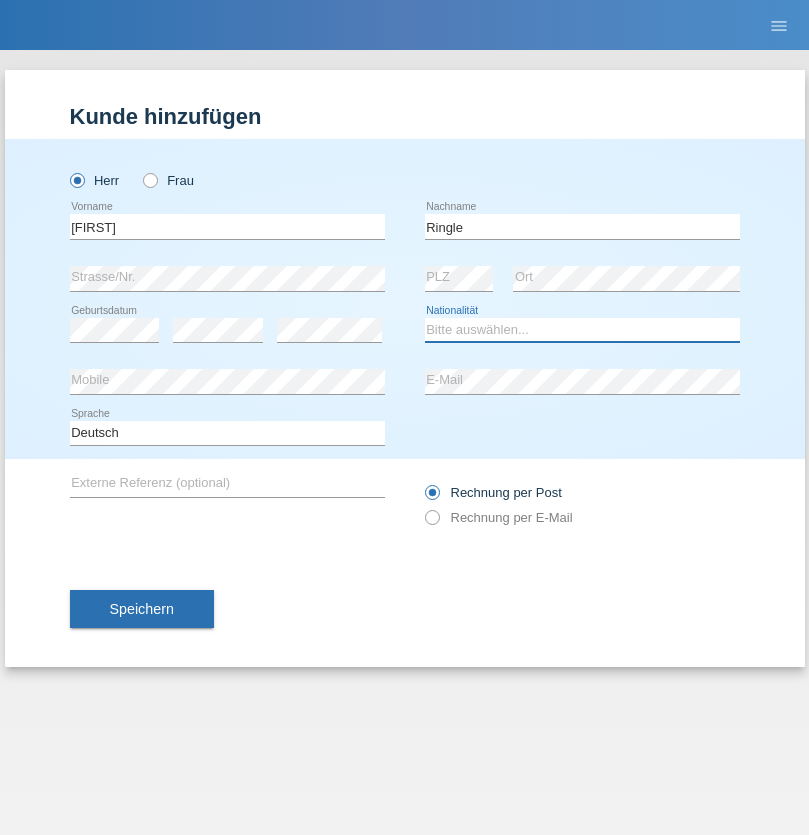 select on "DE" 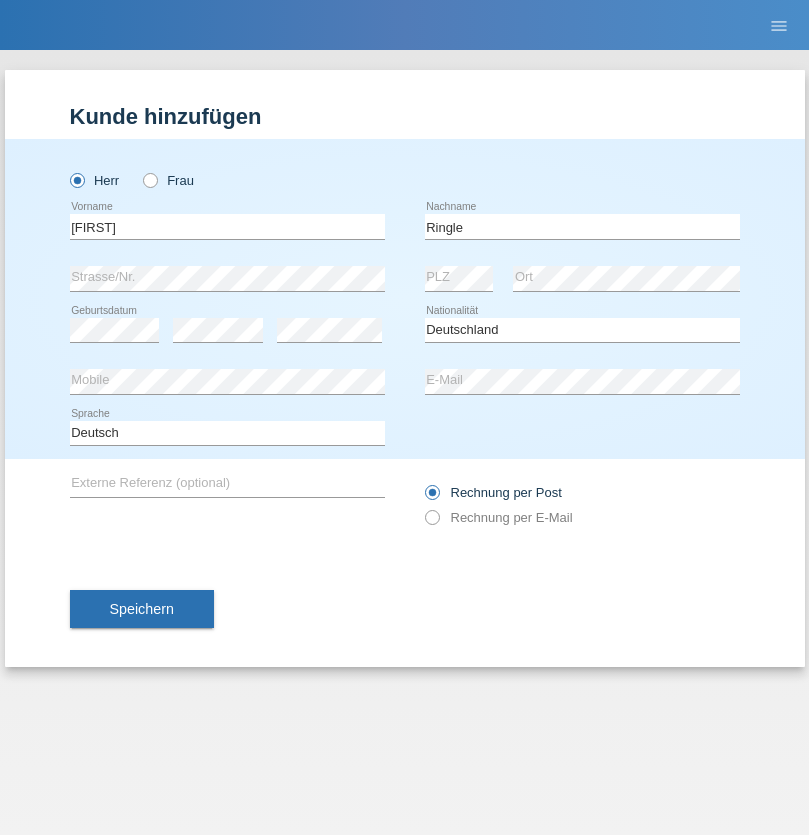 select on "C" 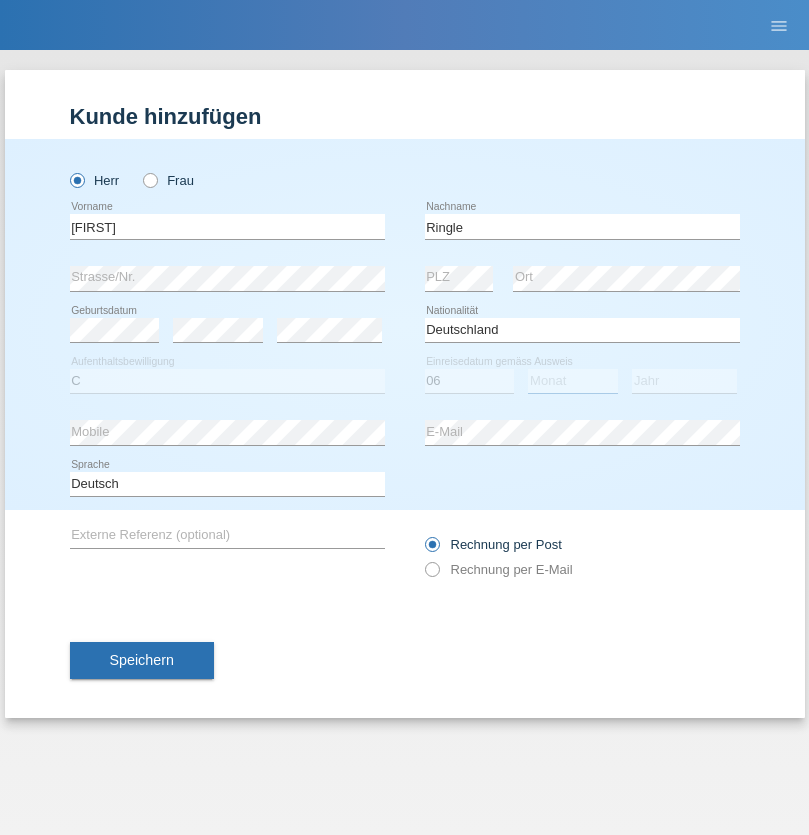 select on "01" 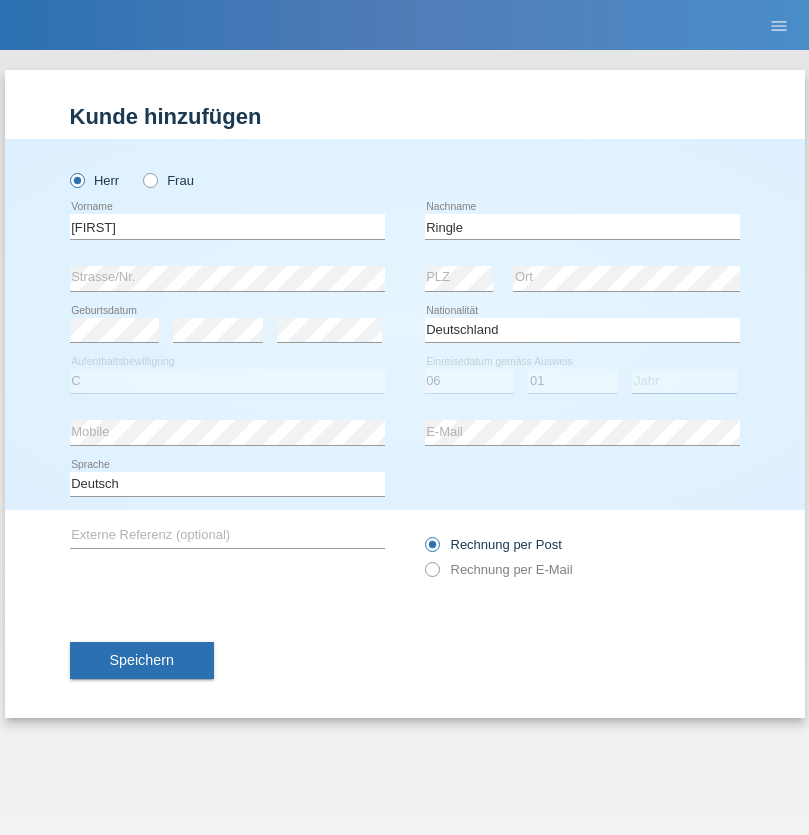 select on "2021" 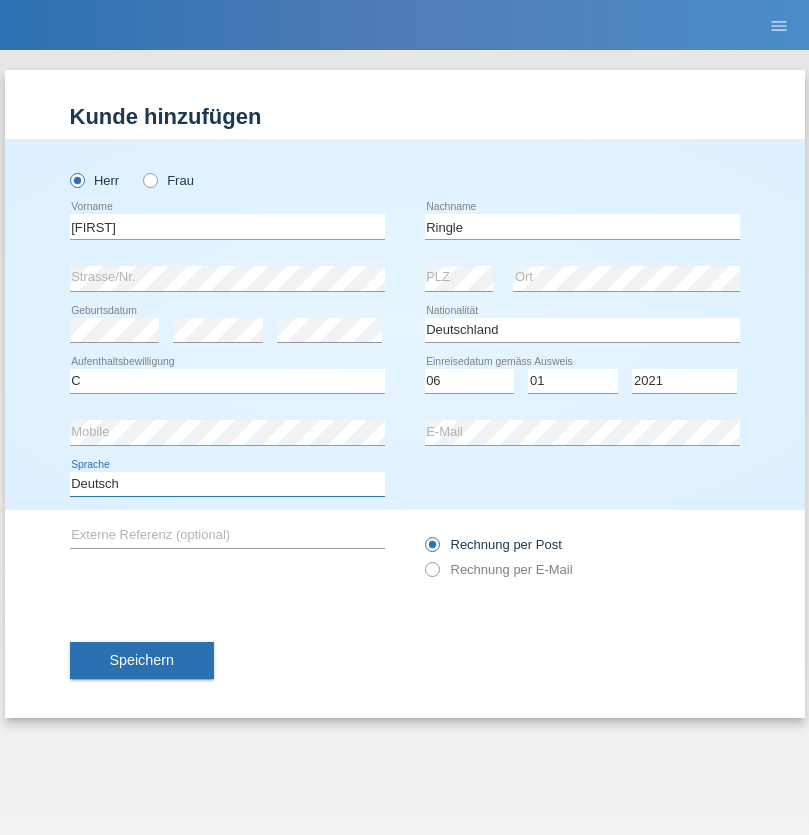 select on "en" 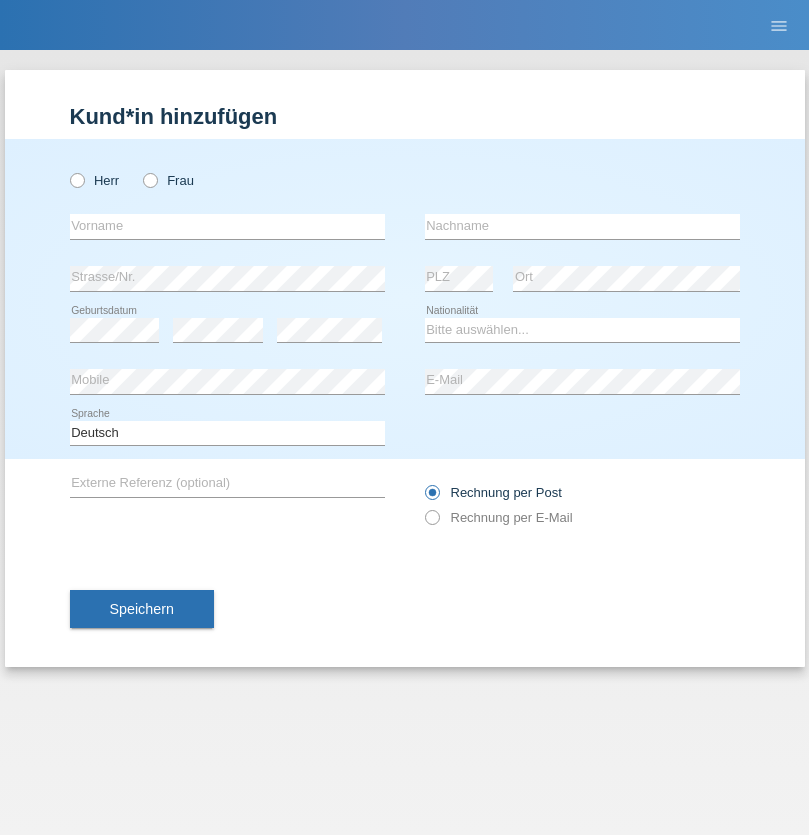 scroll, scrollTop: 0, scrollLeft: 0, axis: both 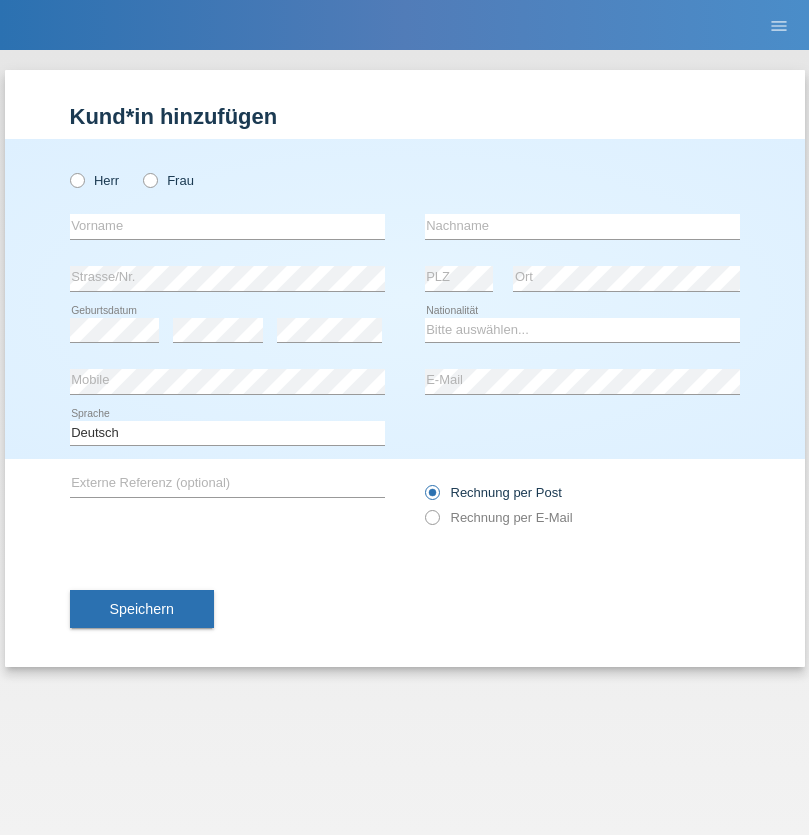 radio on "true" 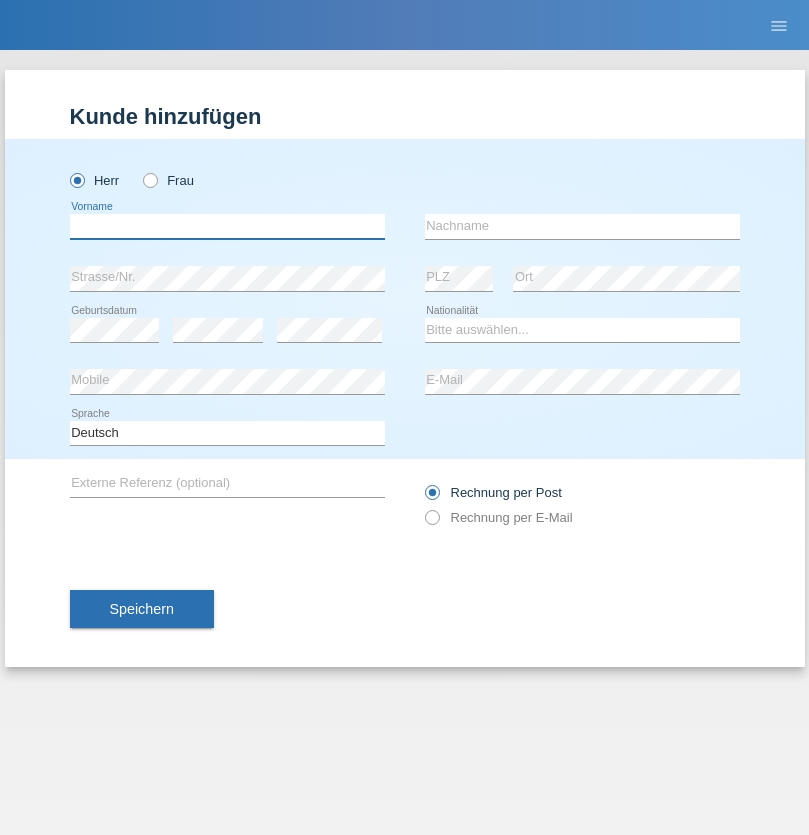 click at bounding box center (227, 226) 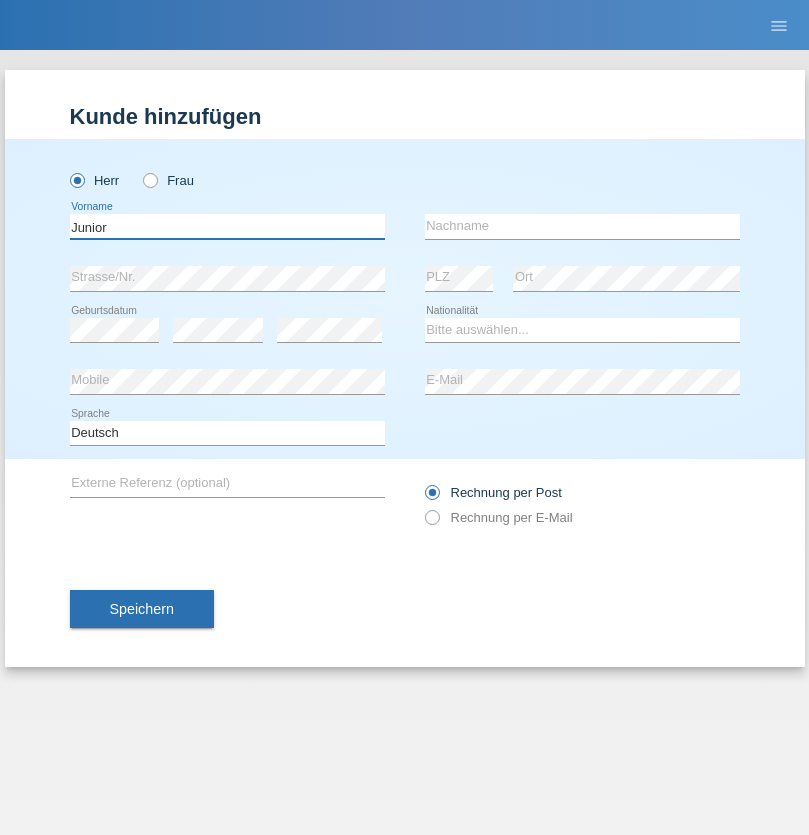 type on "Junior" 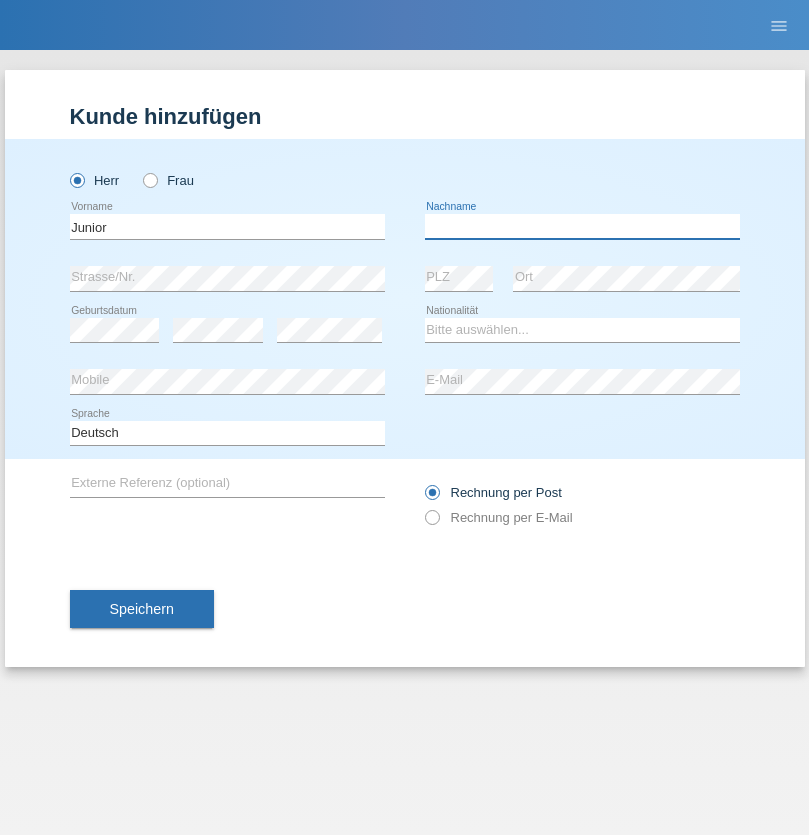 click at bounding box center (582, 226) 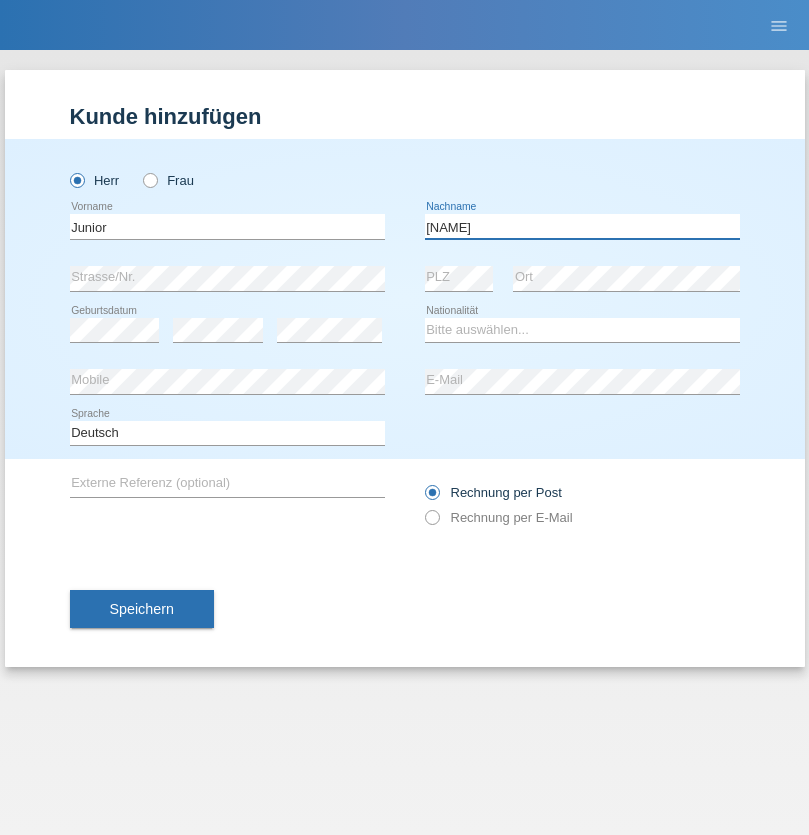 type on "[NAME]" 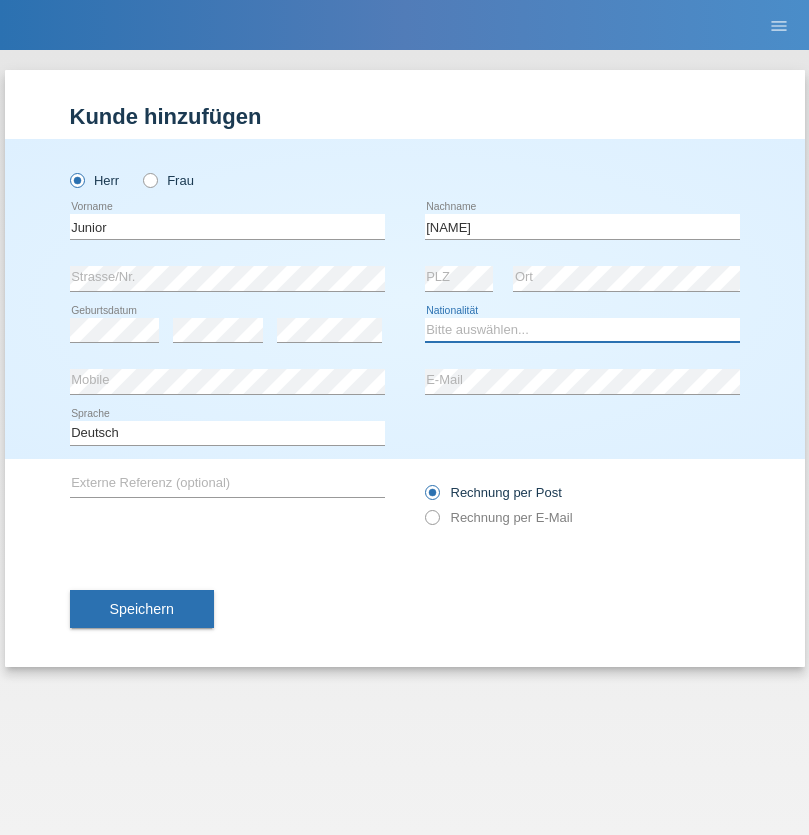 select on "CH" 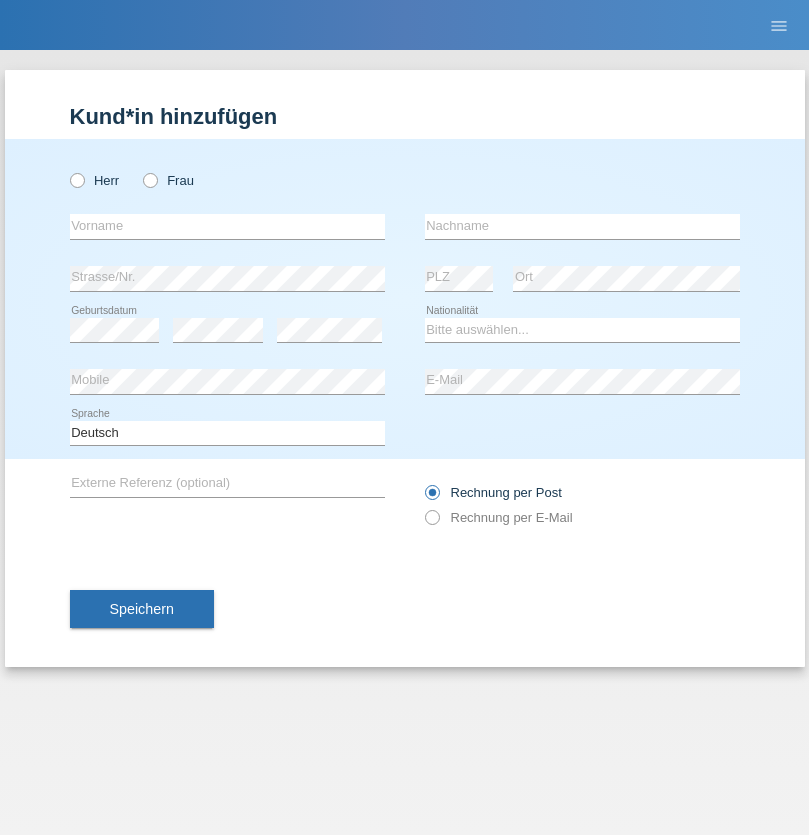 scroll, scrollTop: 0, scrollLeft: 0, axis: both 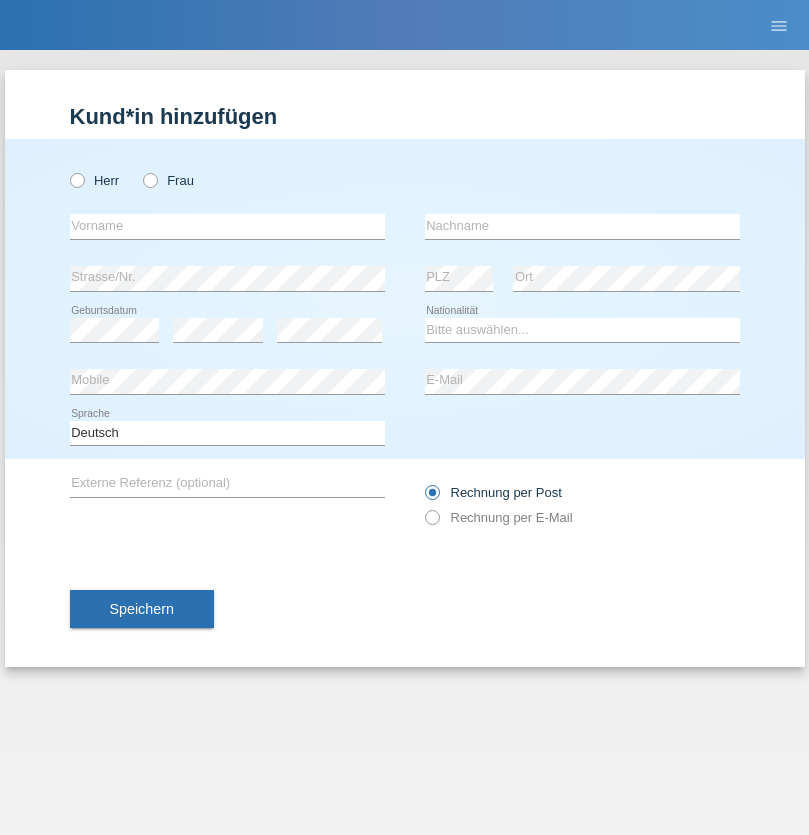 radio on "true" 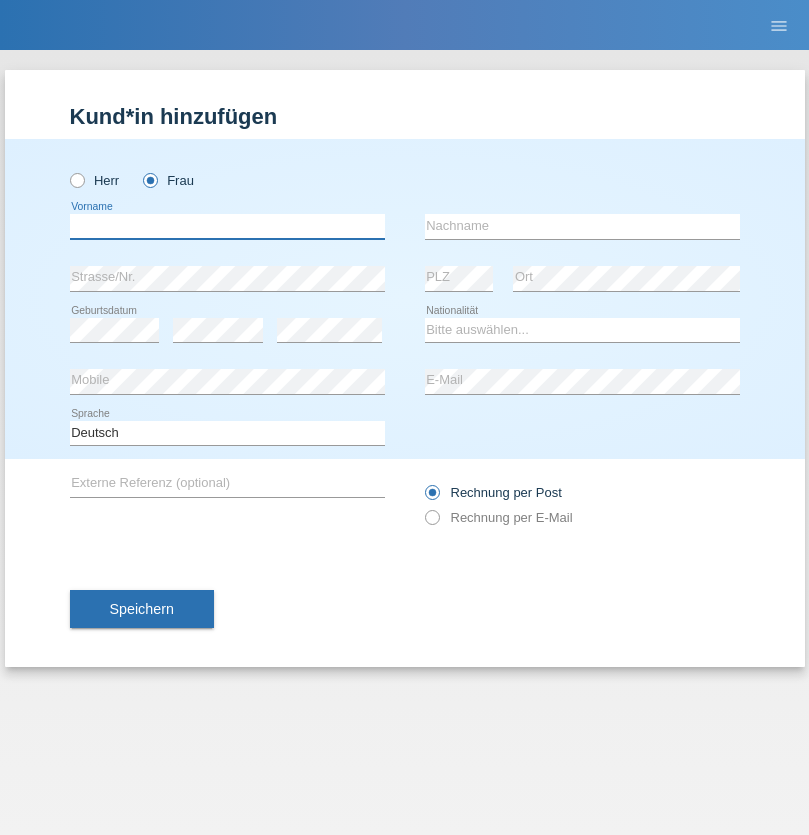 click at bounding box center (227, 226) 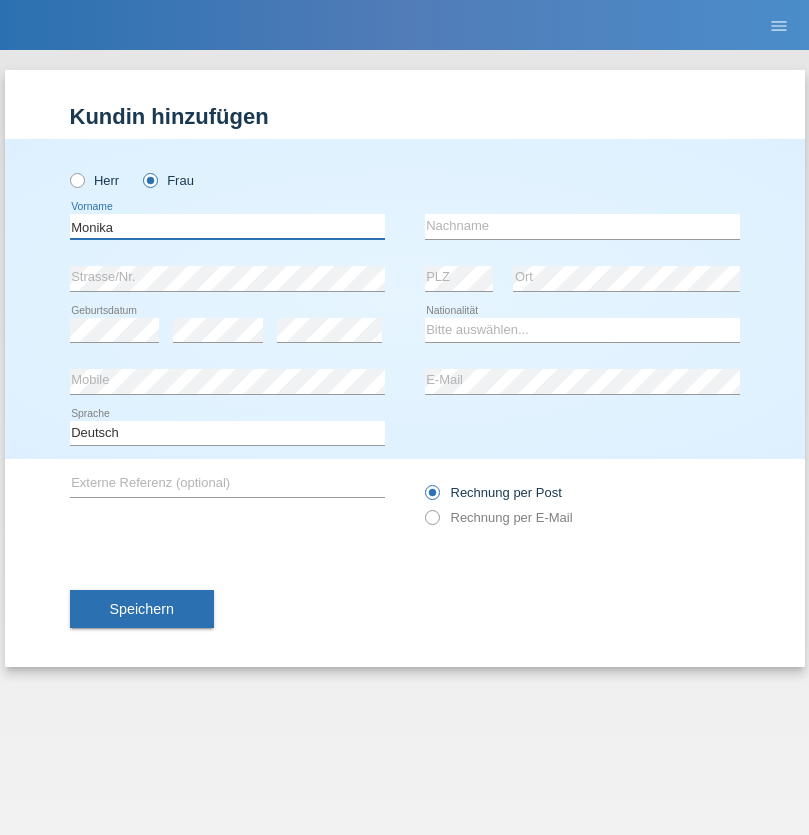 type on "Monika" 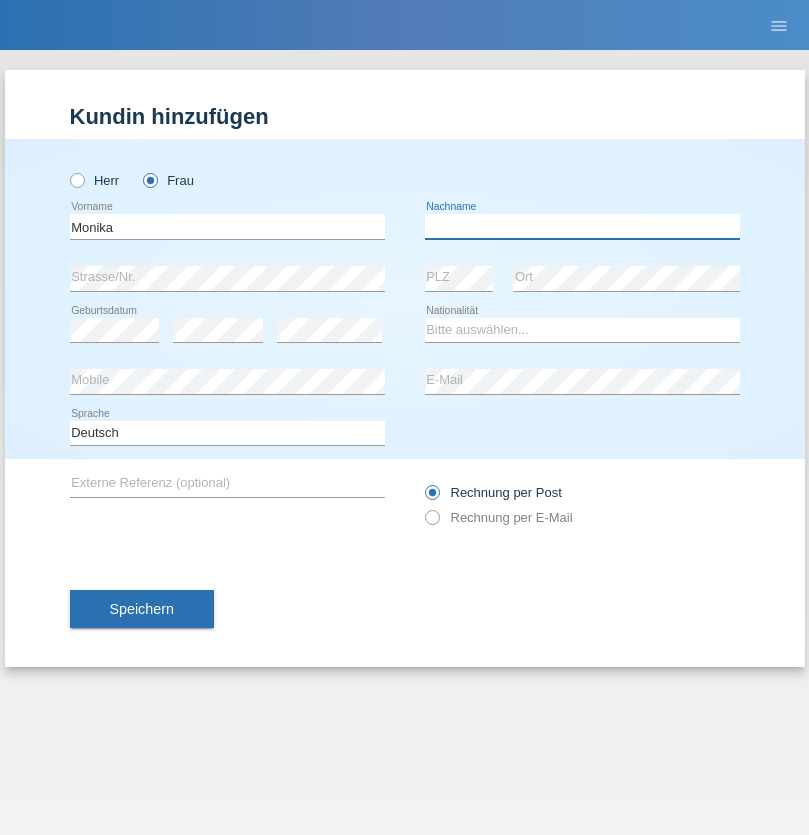 click at bounding box center (582, 226) 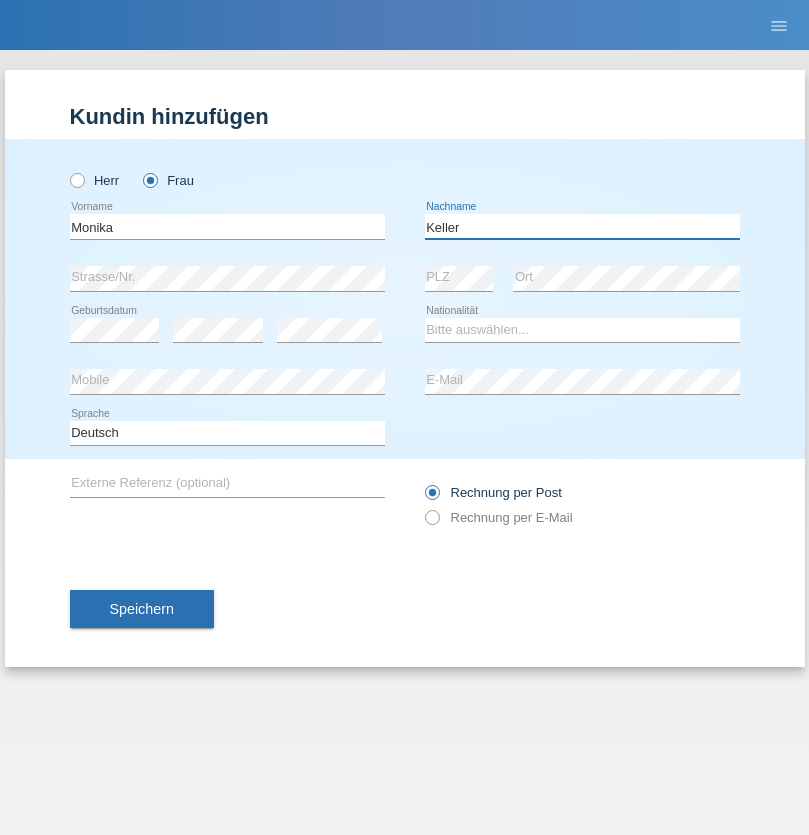 type on "Keller" 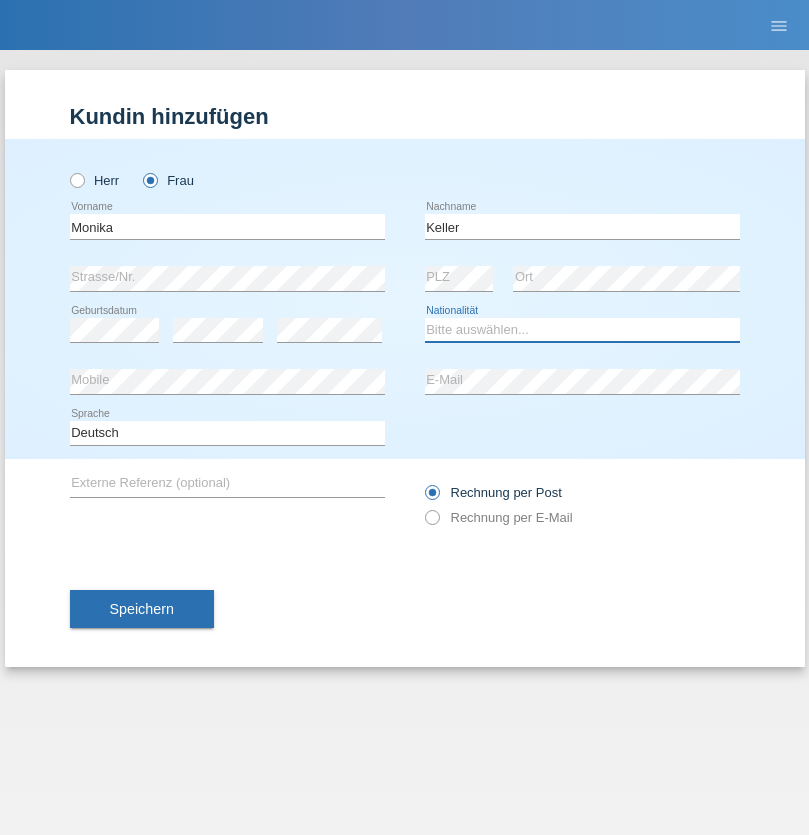select on "CH" 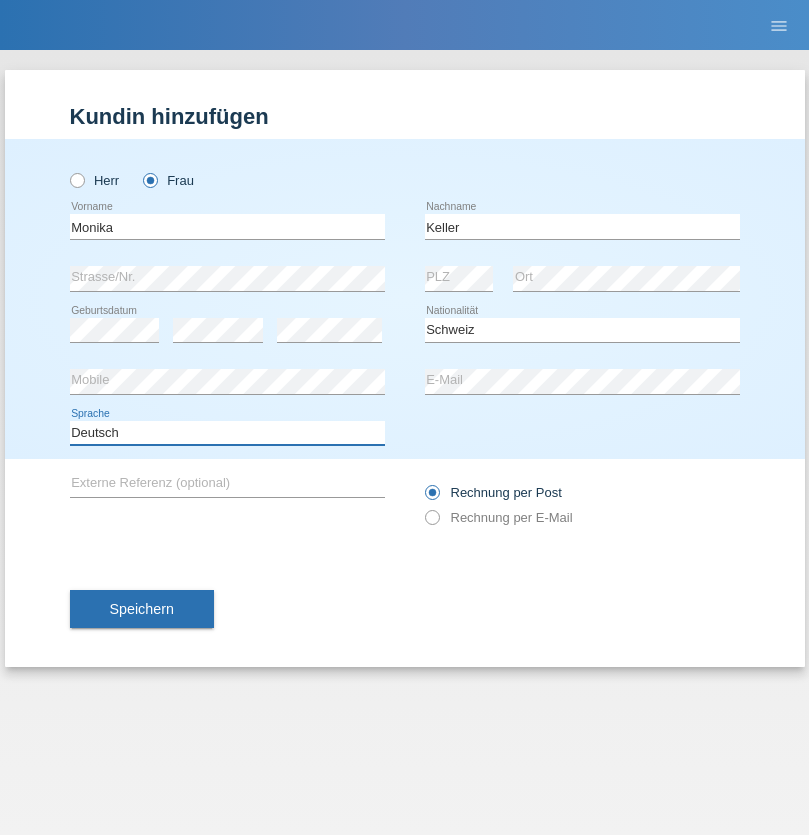 select on "en" 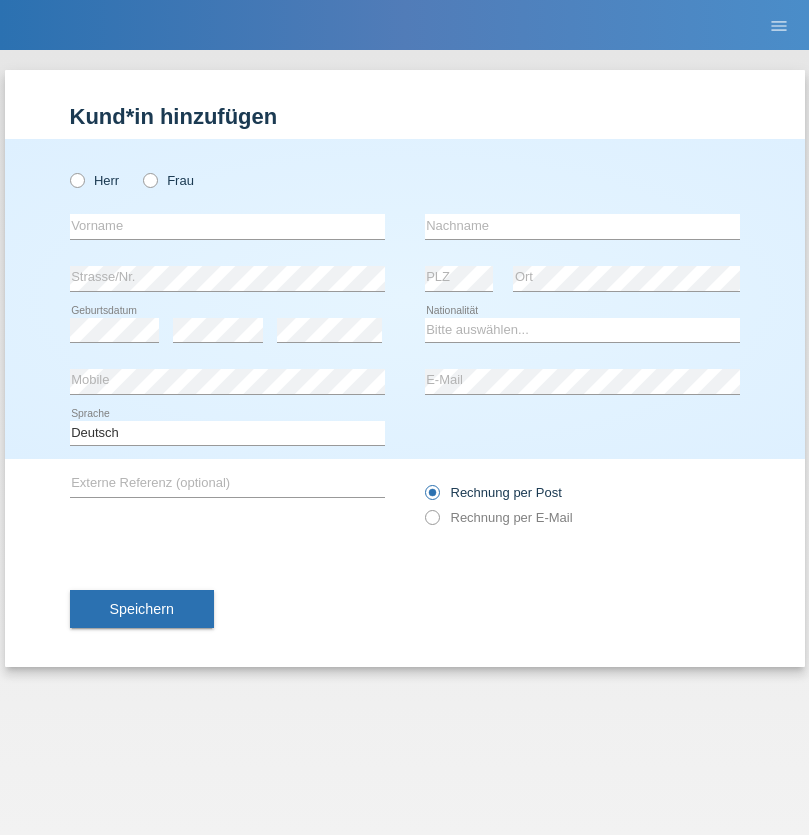 scroll, scrollTop: 0, scrollLeft: 0, axis: both 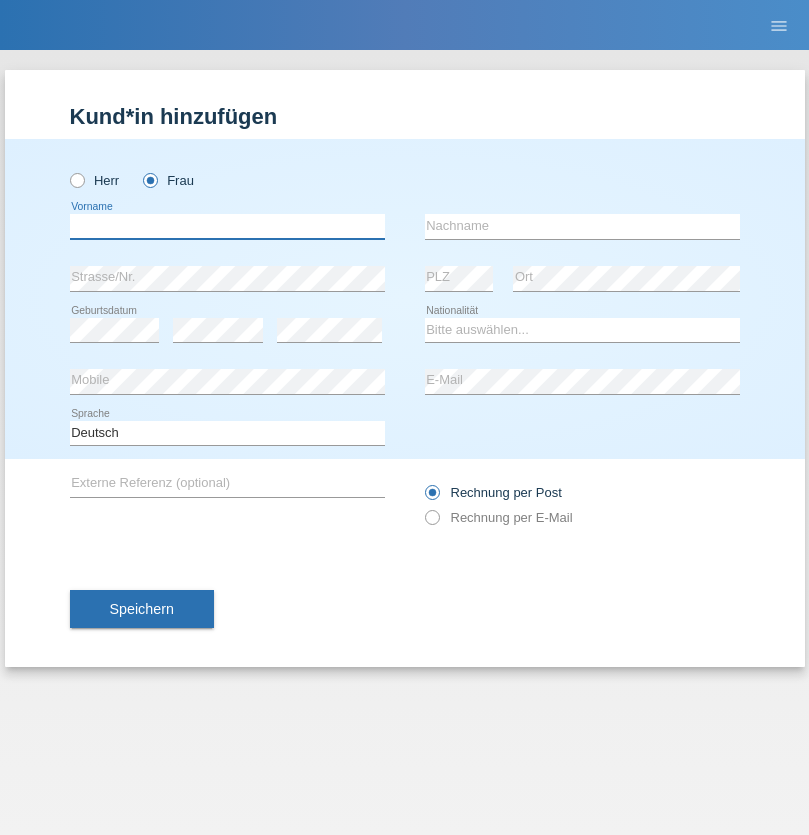 click at bounding box center (227, 226) 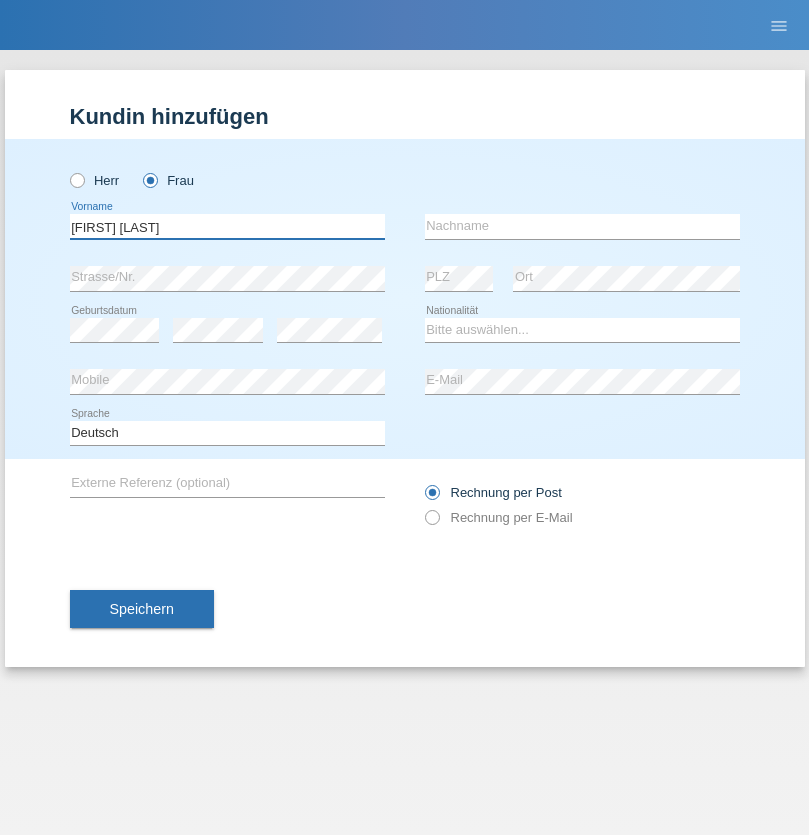 type on "Maria Fernanda" 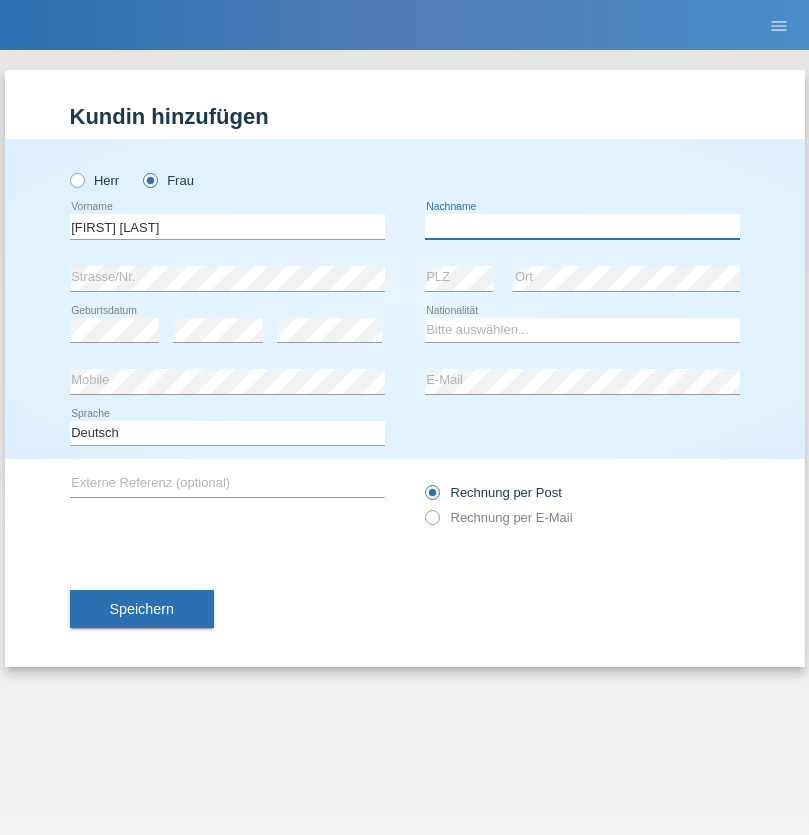 click at bounding box center (582, 226) 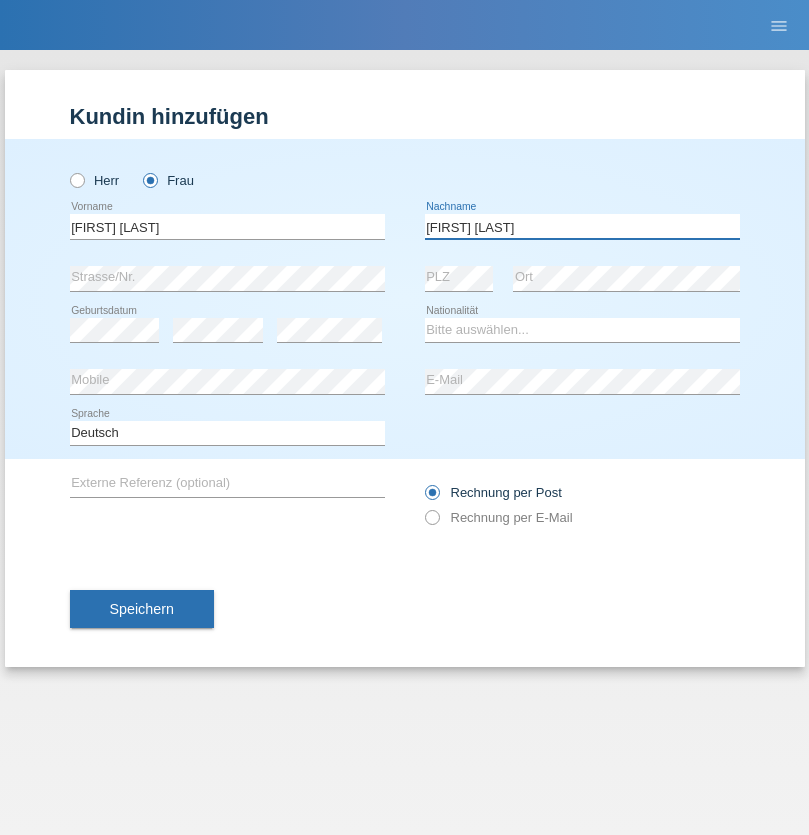 type on "Knusel Campillo" 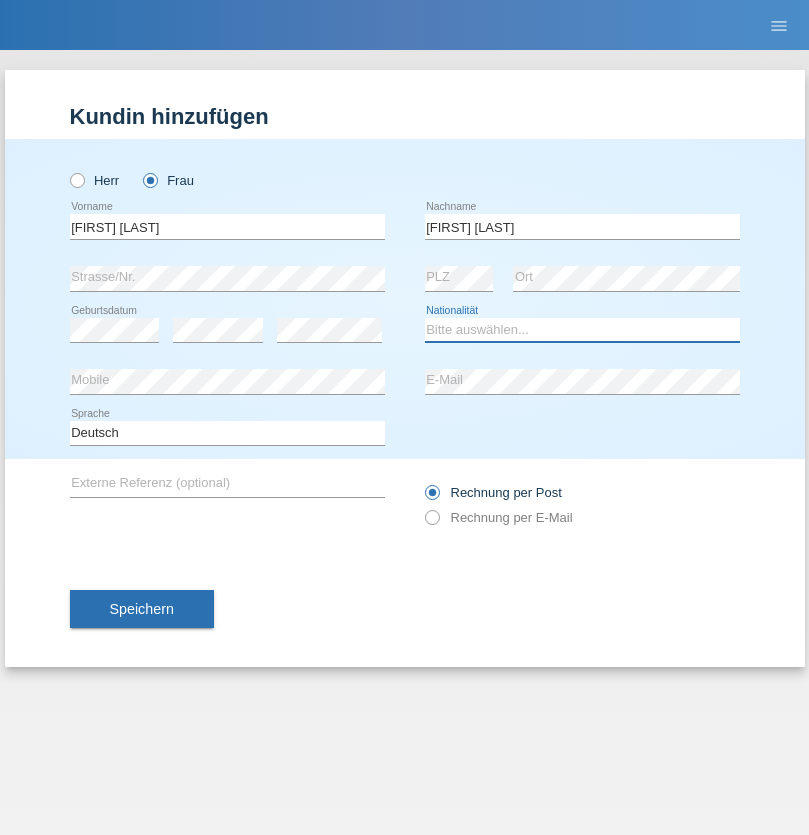 select on "CH" 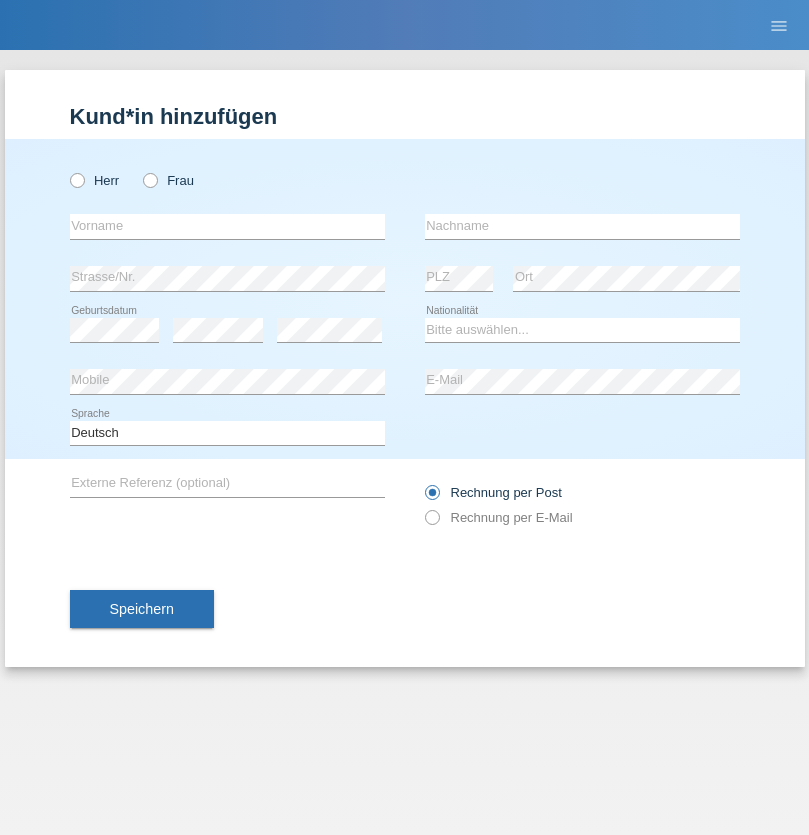 scroll, scrollTop: 0, scrollLeft: 0, axis: both 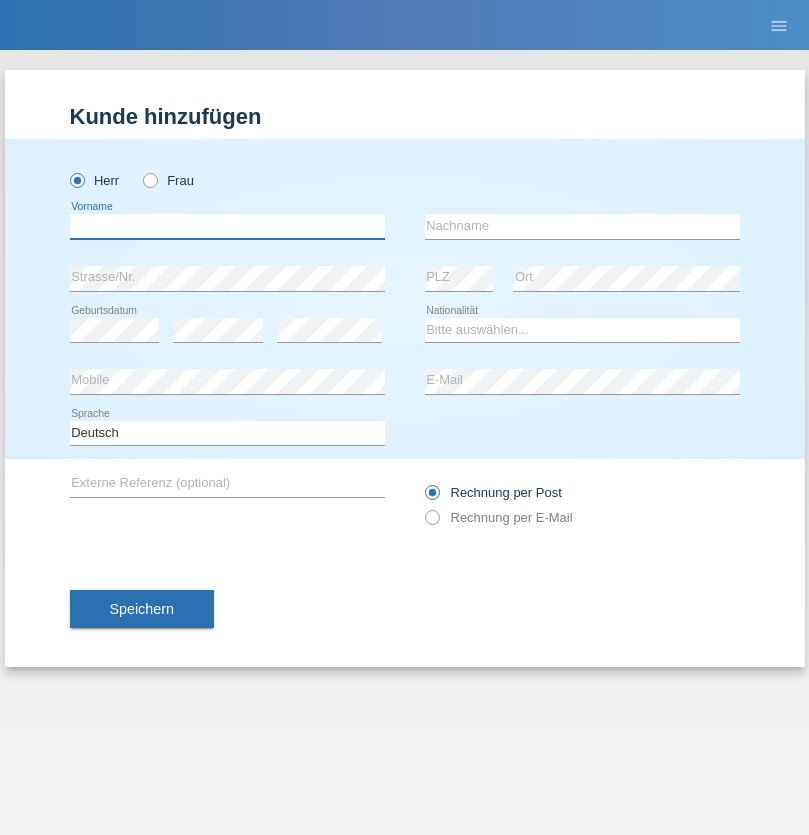 click at bounding box center (227, 226) 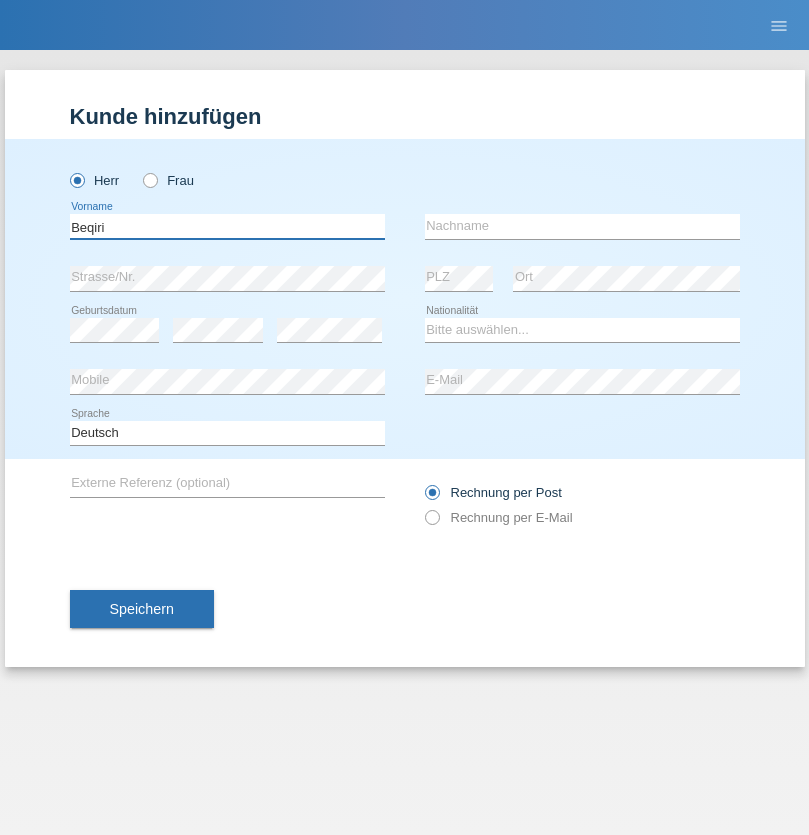 type on "Beqiri" 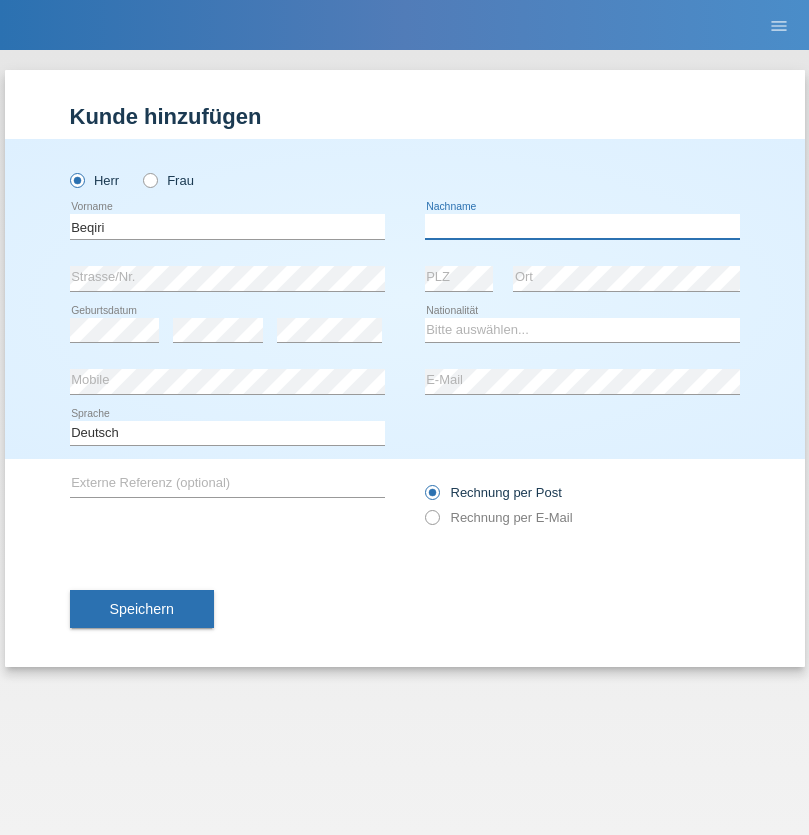click at bounding box center (582, 226) 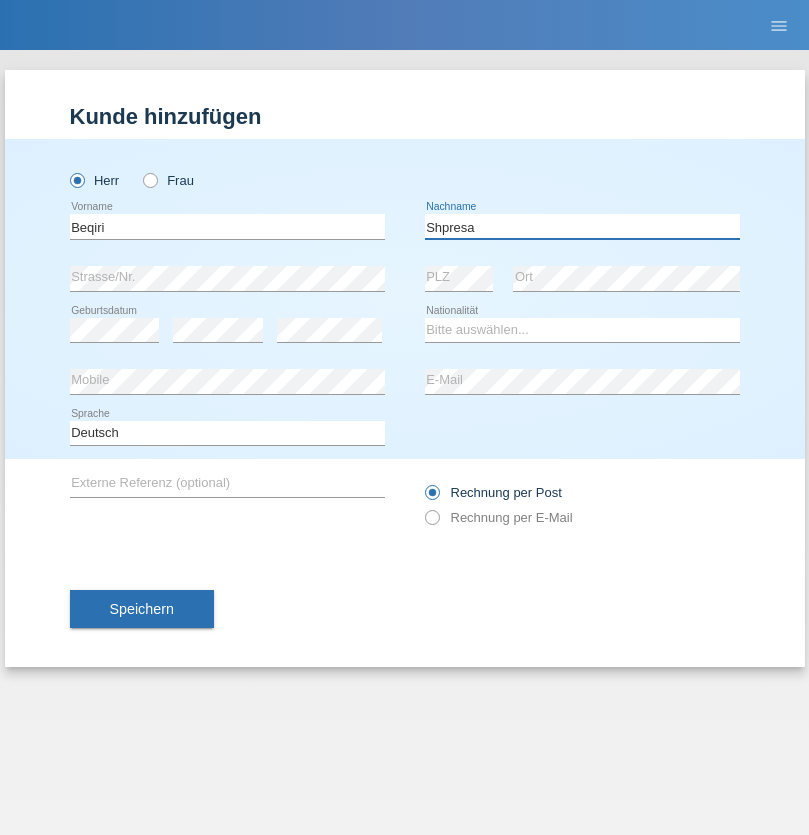 type on "Shpresa" 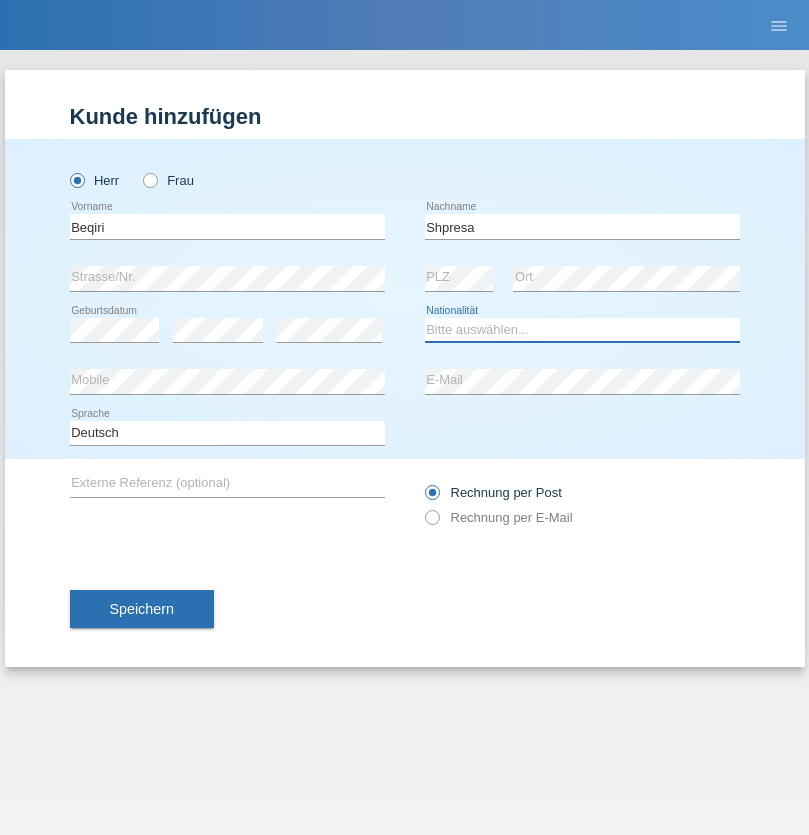 select on "XK" 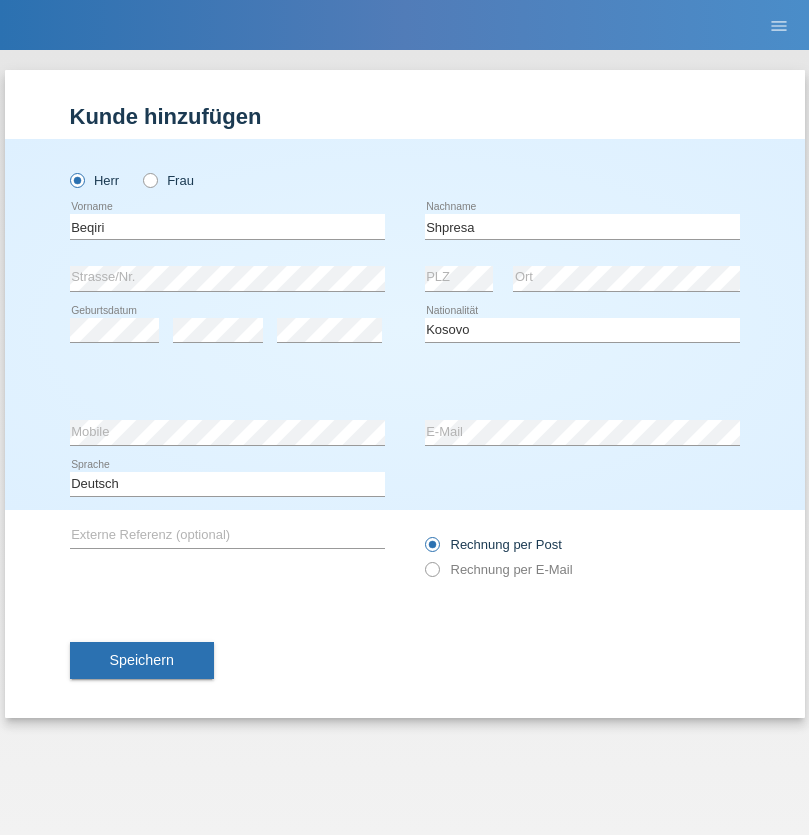 select on "C" 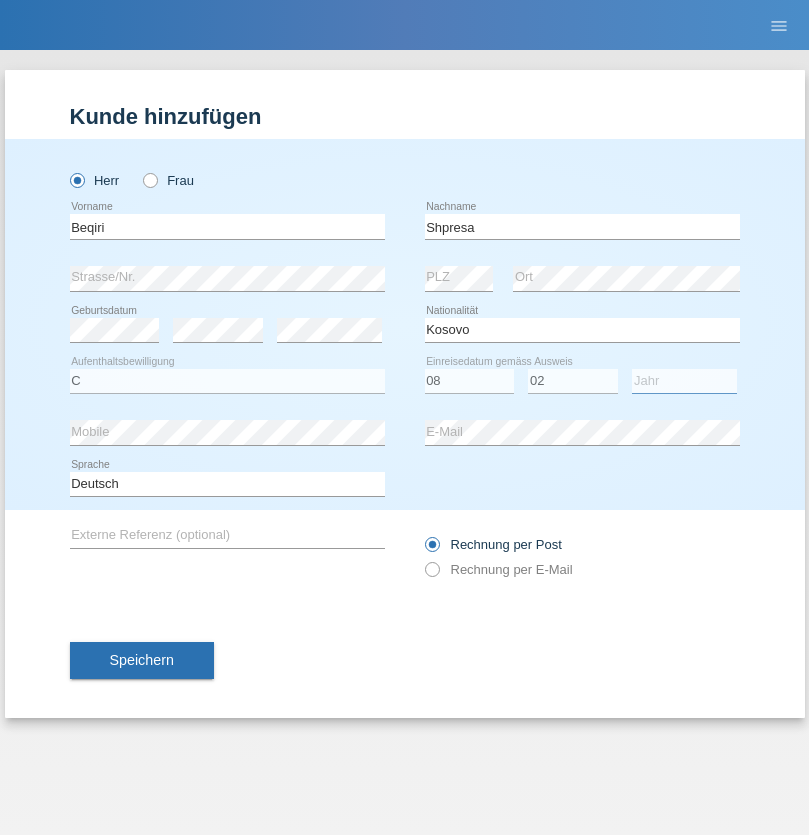 select on "1979" 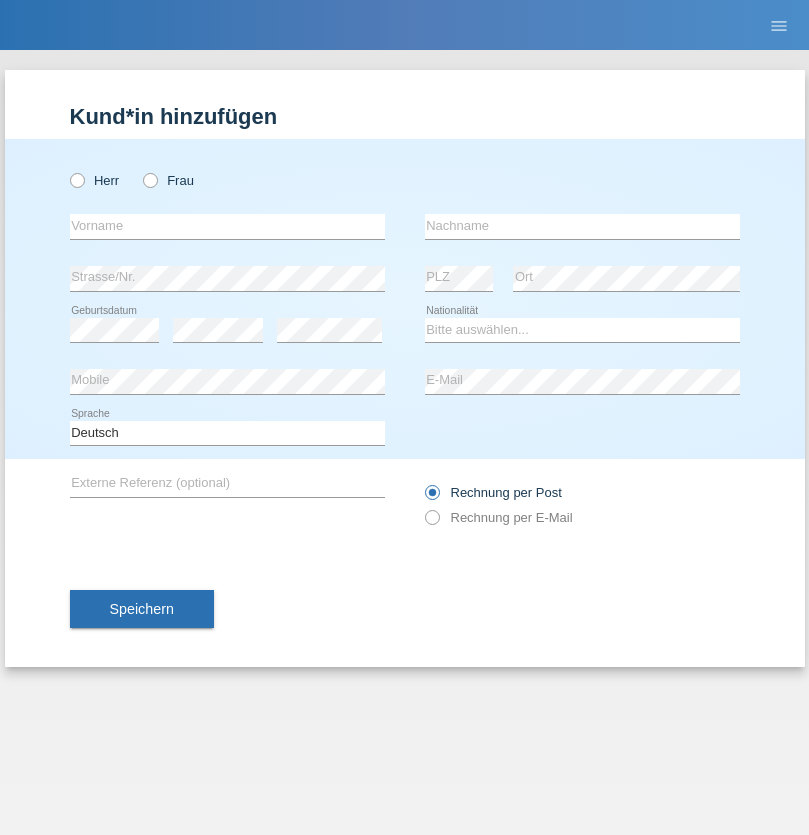 scroll, scrollTop: 0, scrollLeft: 0, axis: both 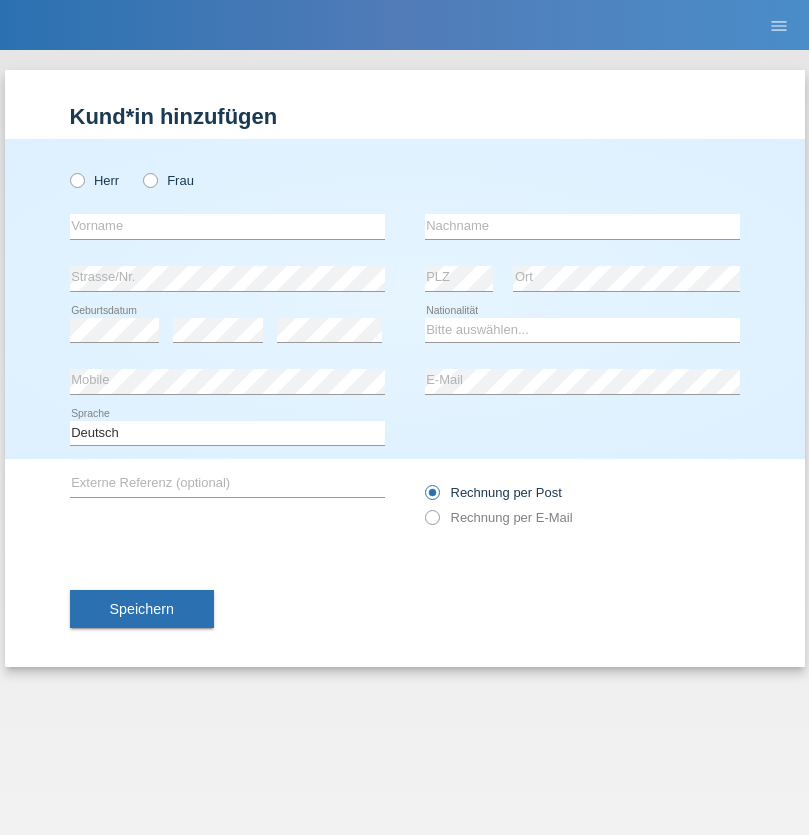 radio on "true" 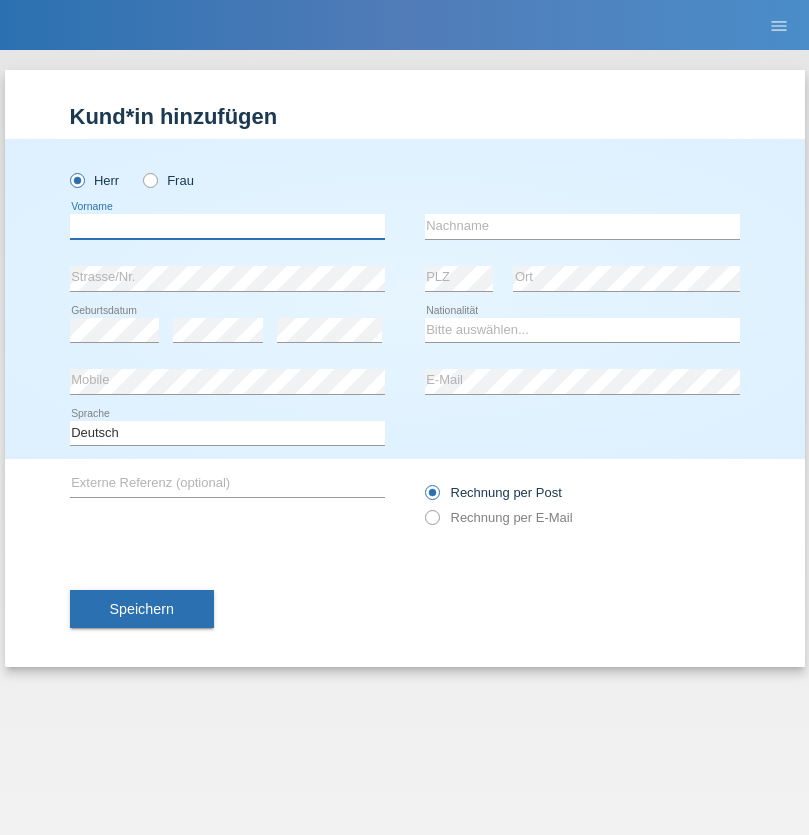 click at bounding box center (227, 226) 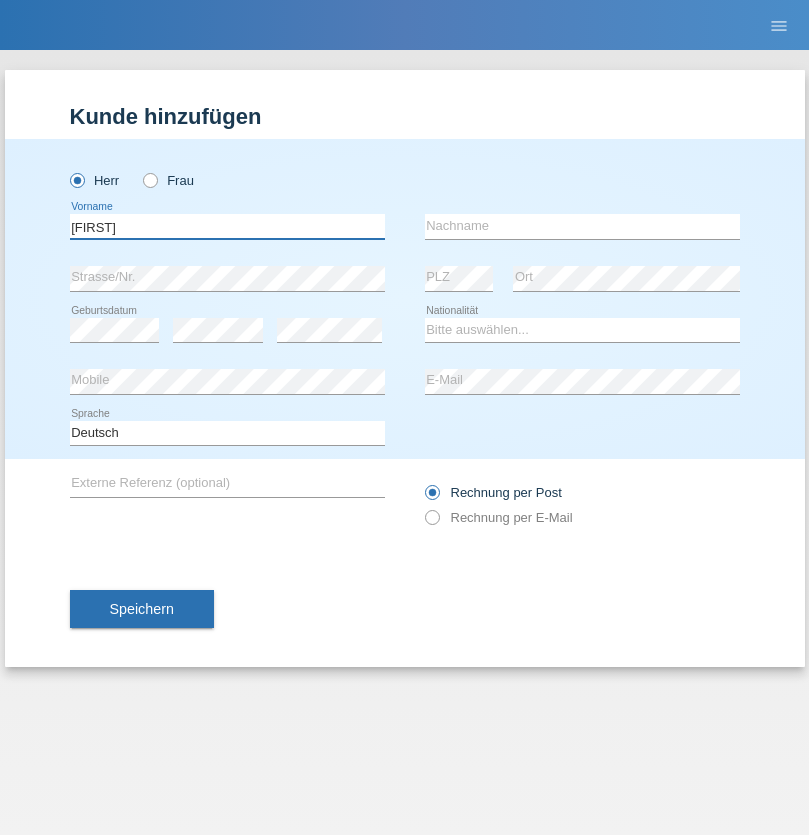 type on "[FIRST]" 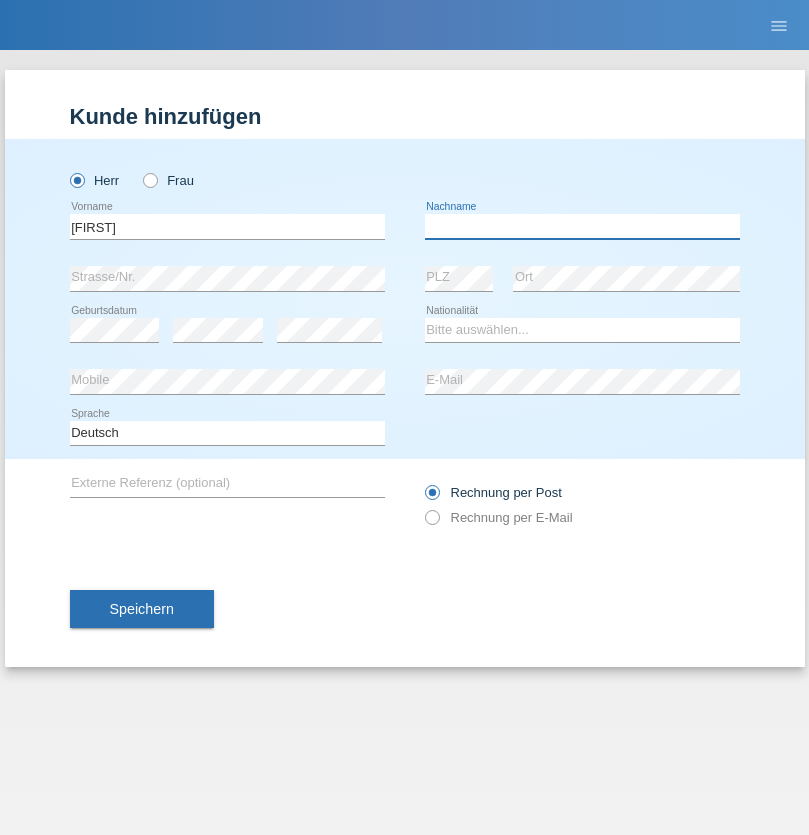 click at bounding box center [582, 226] 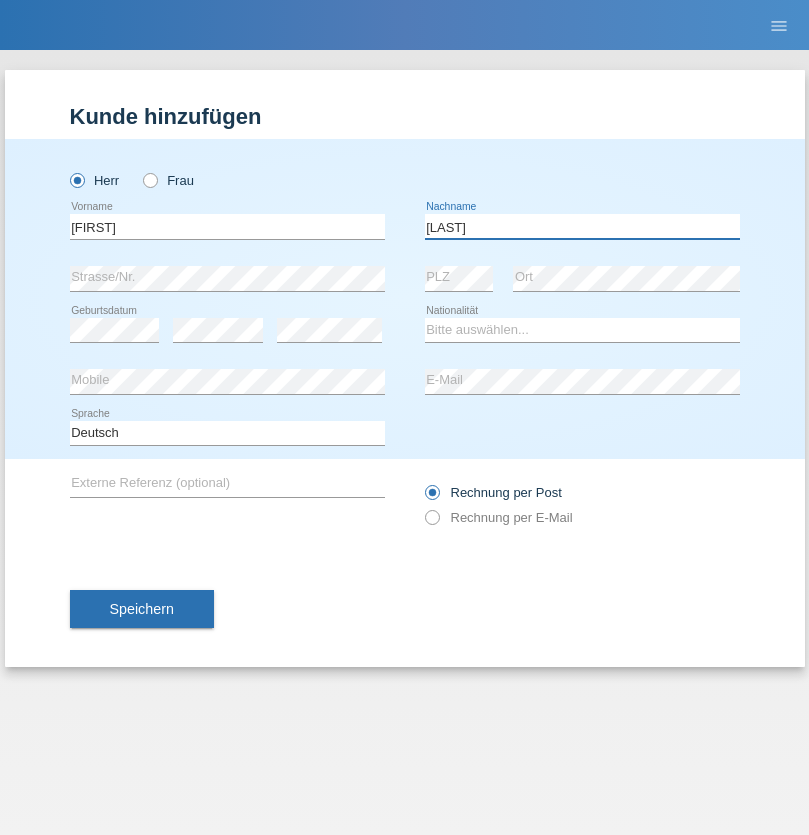 type on "[LAST]" 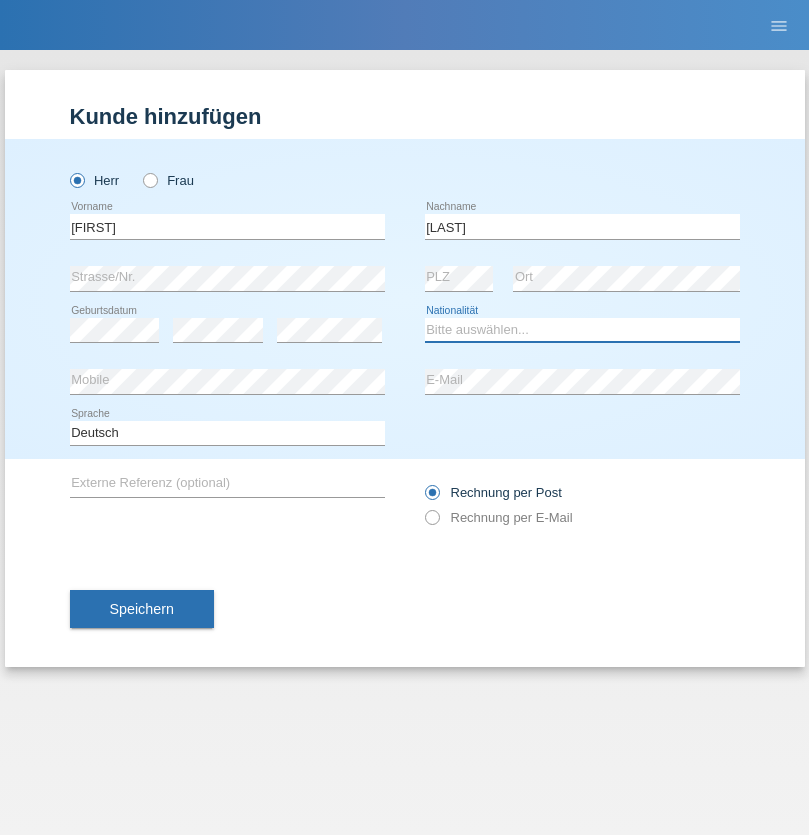 select on "CH" 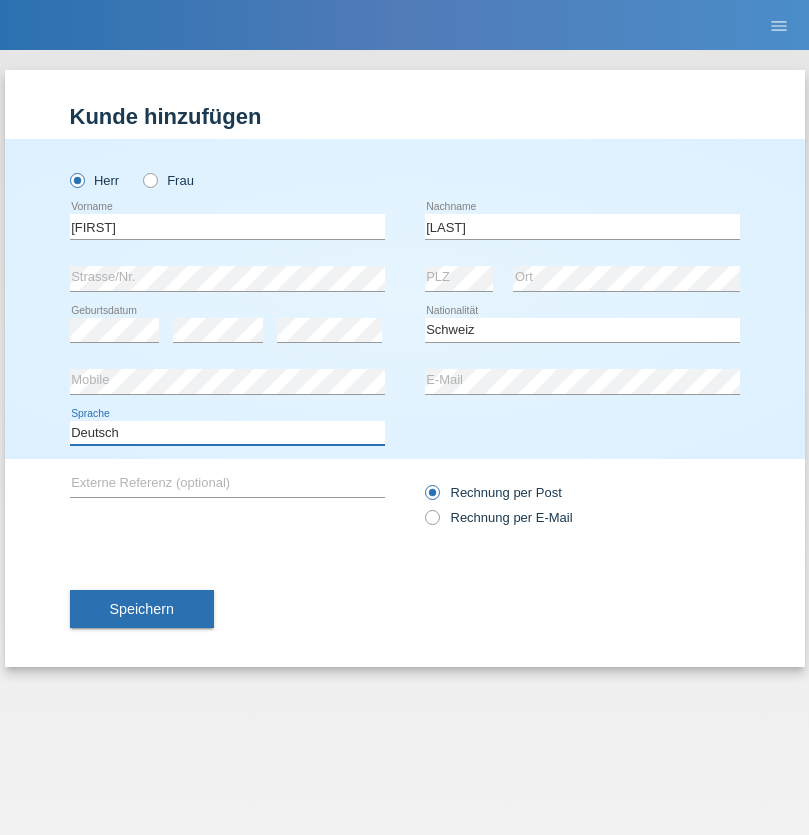 select on "en" 